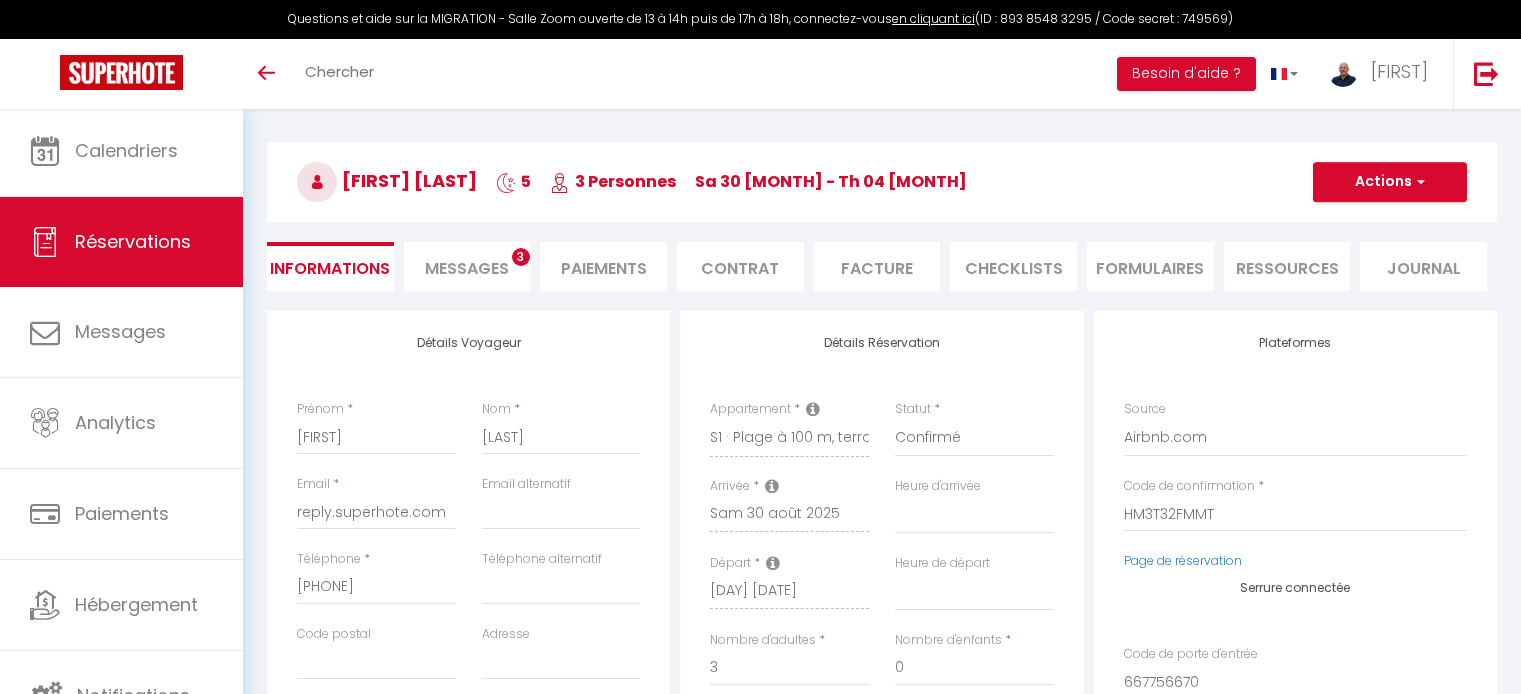 select 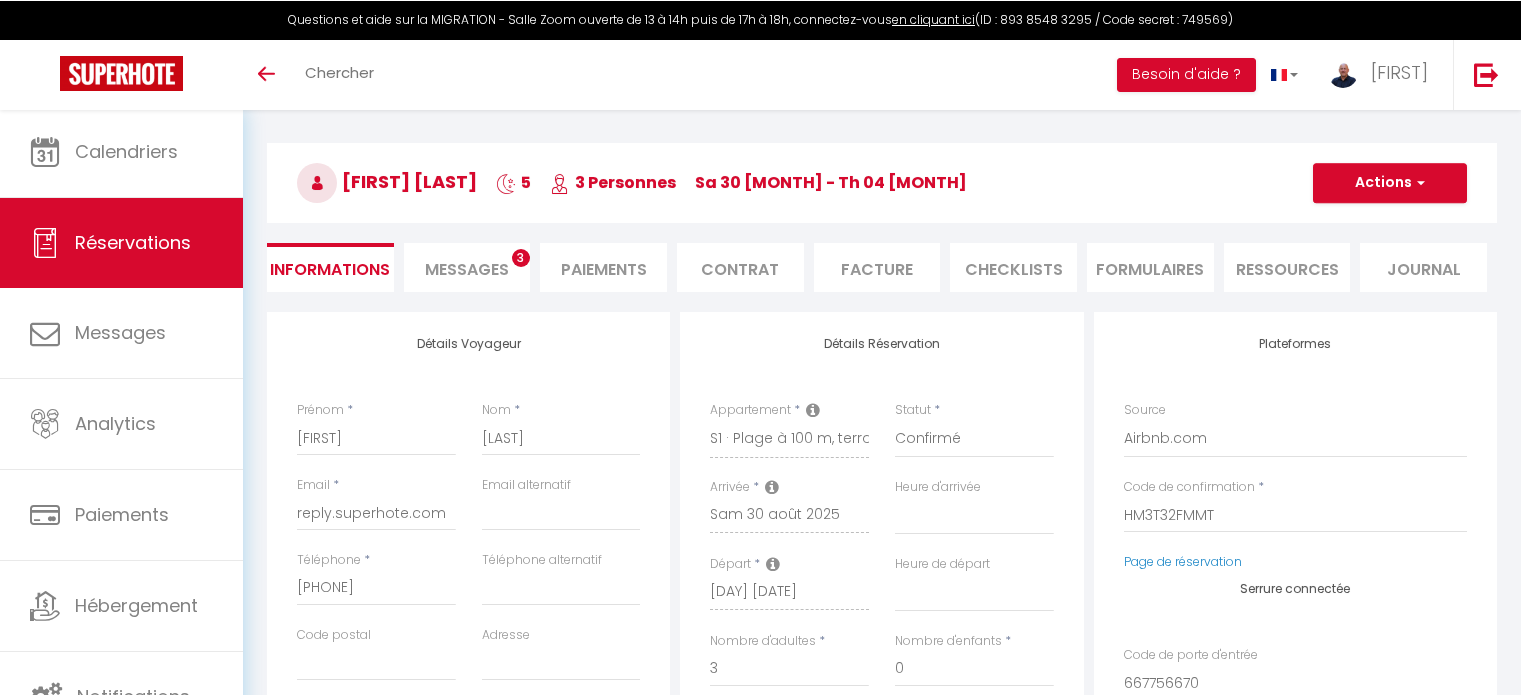 scroll, scrollTop: 0, scrollLeft: 0, axis: both 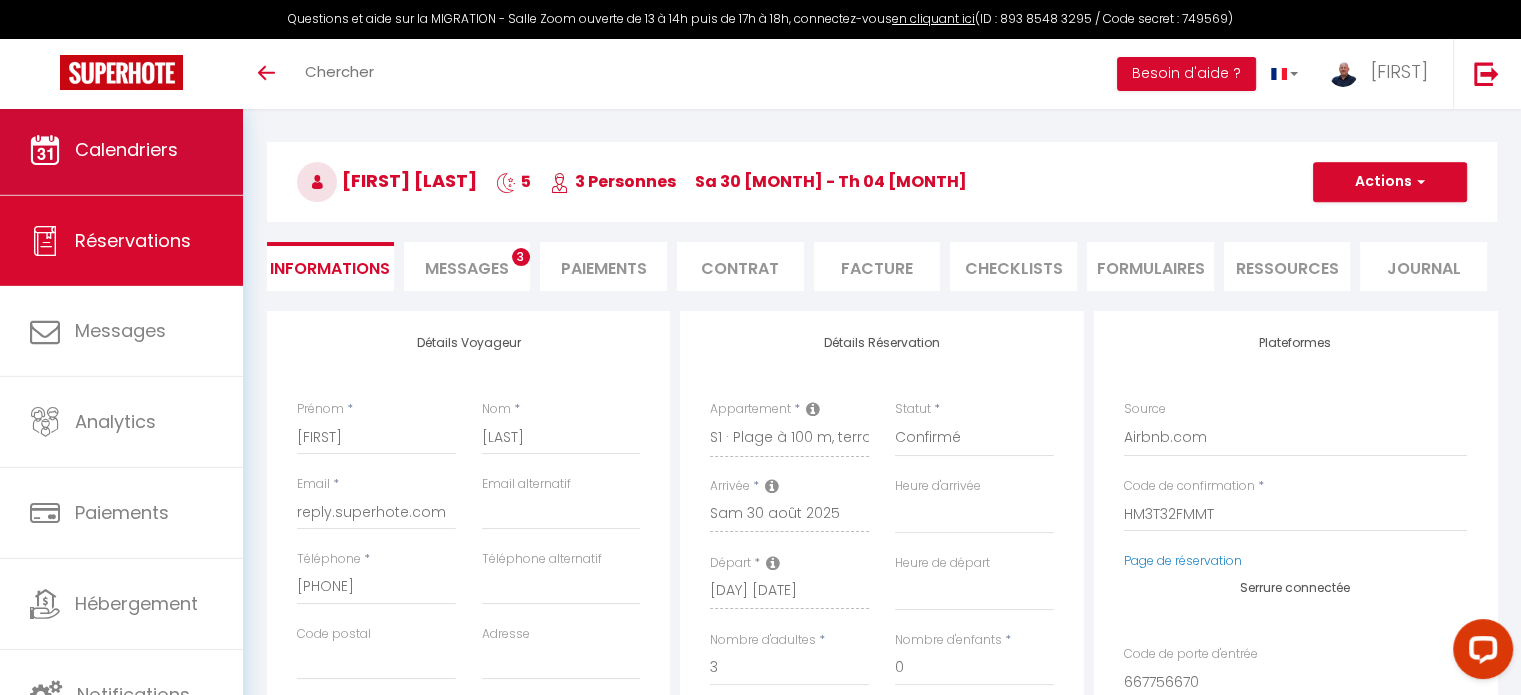 click on "Calendriers" at bounding box center [121, 150] 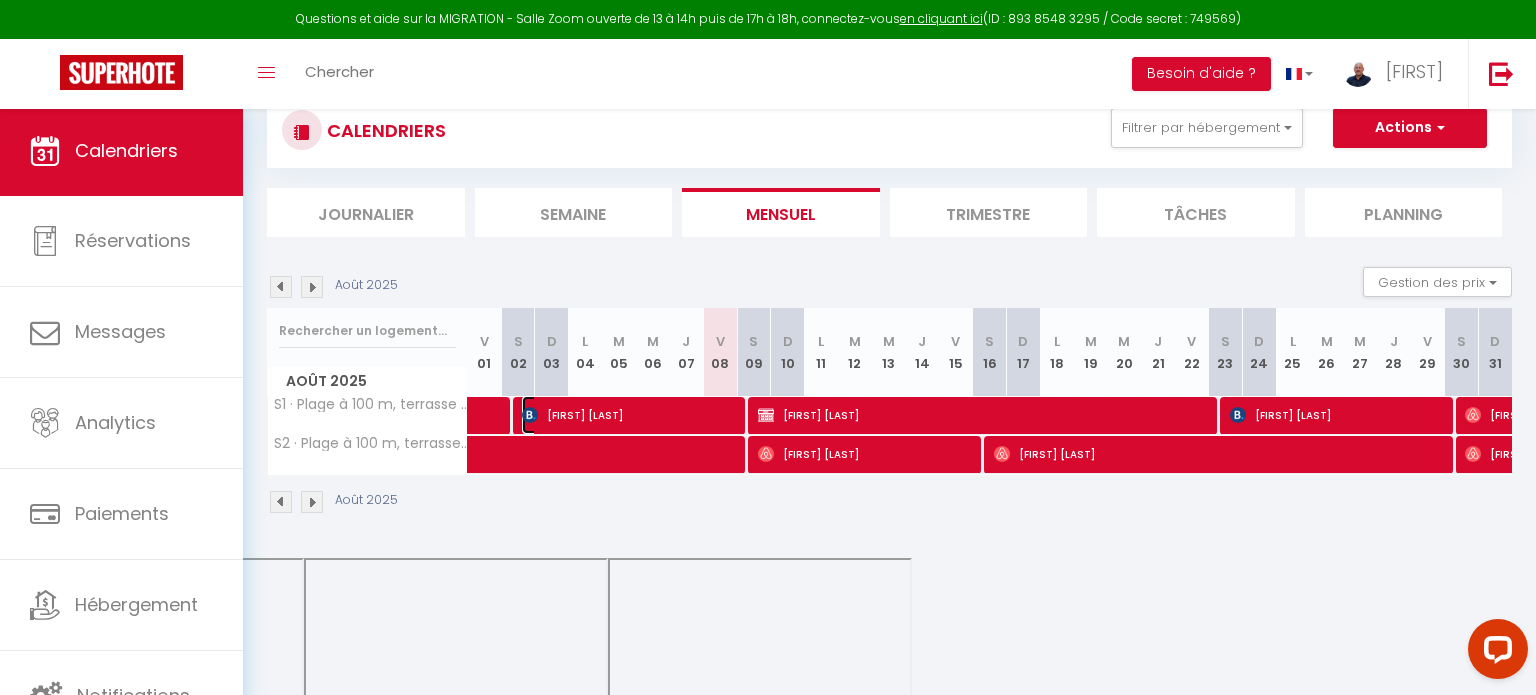 click on "[FIRST] [LAST]" at bounding box center [629, 415] 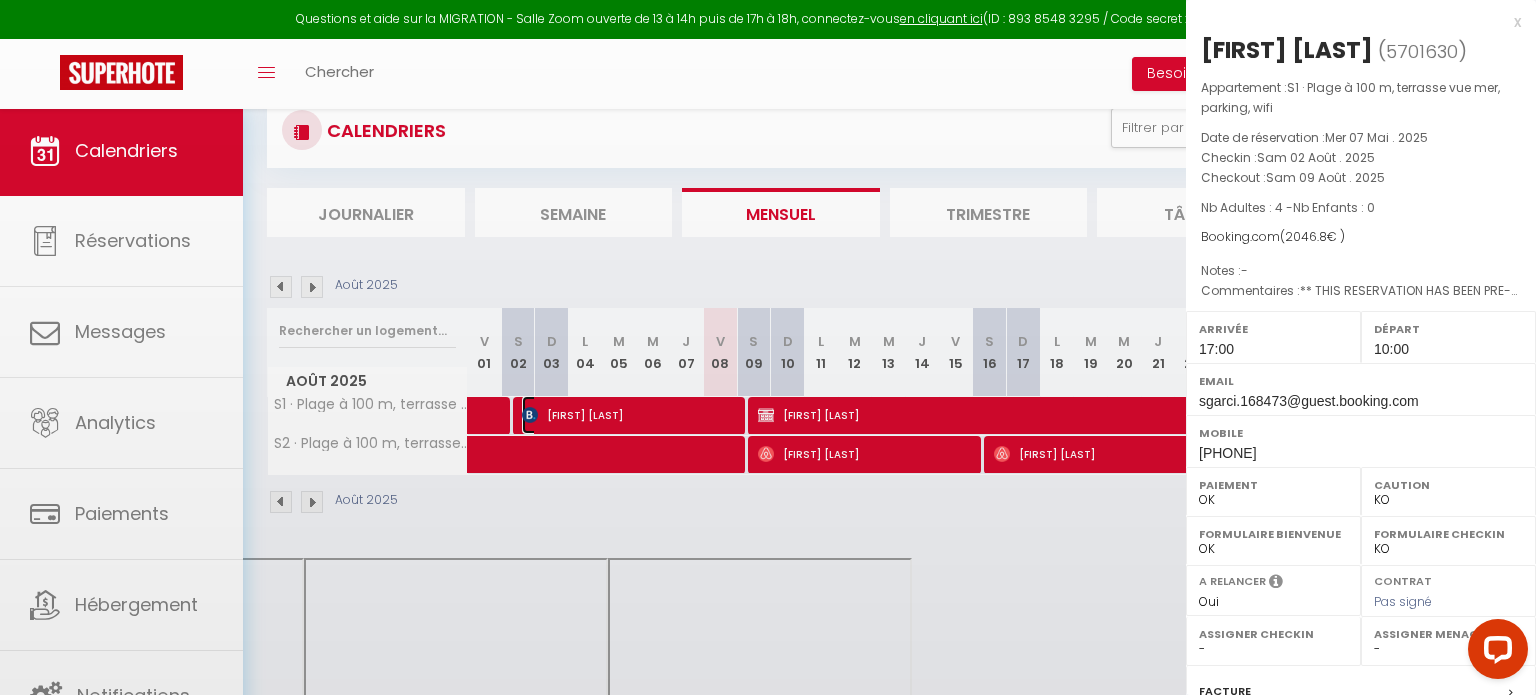 select on "46942" 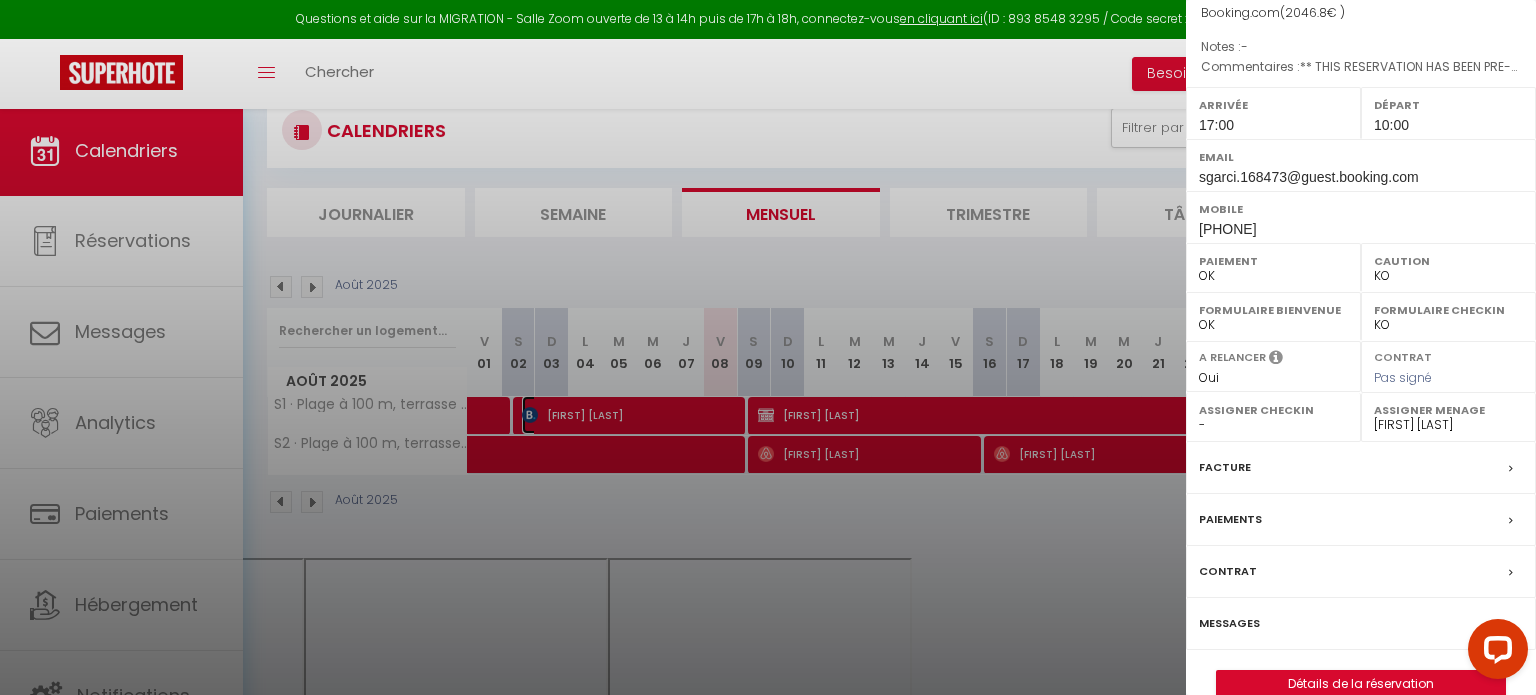 scroll, scrollTop: 253, scrollLeft: 0, axis: vertical 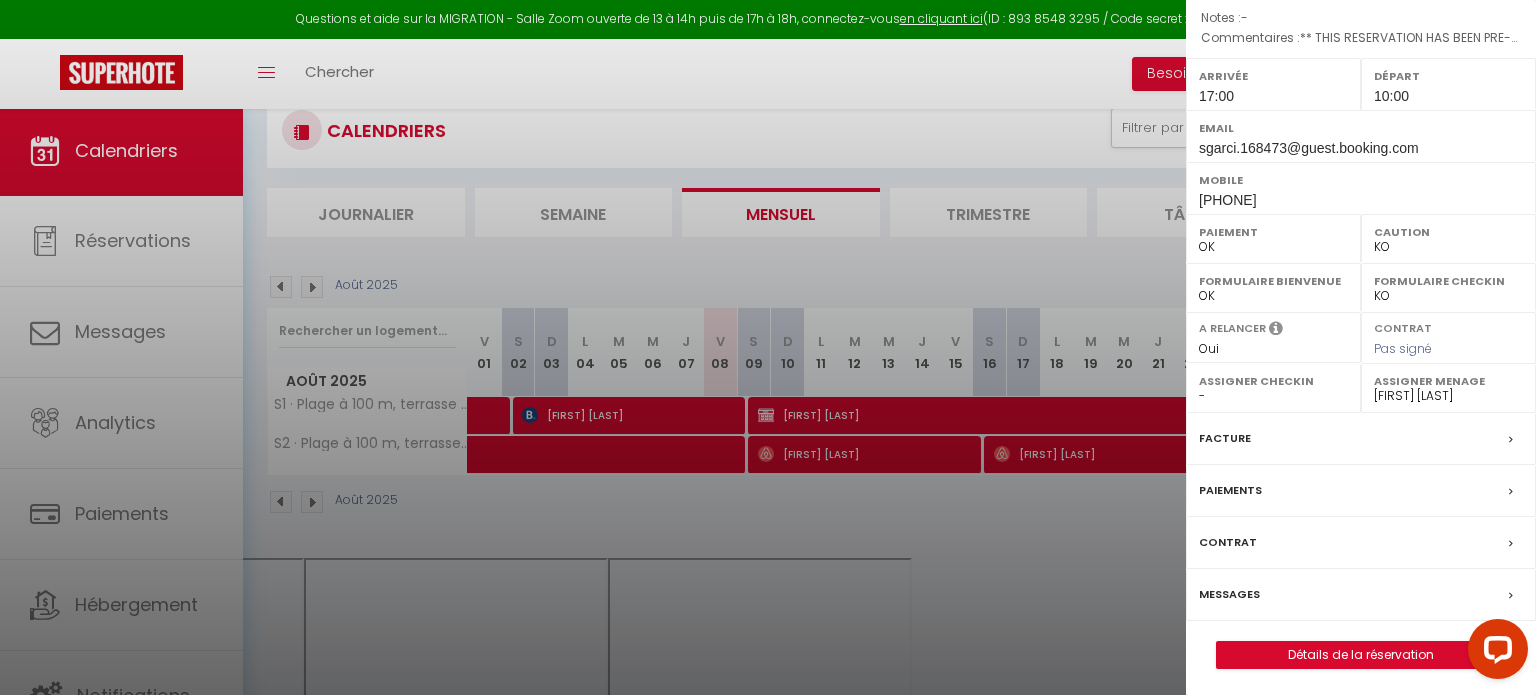 click on "Paiements" at bounding box center (1230, 490) 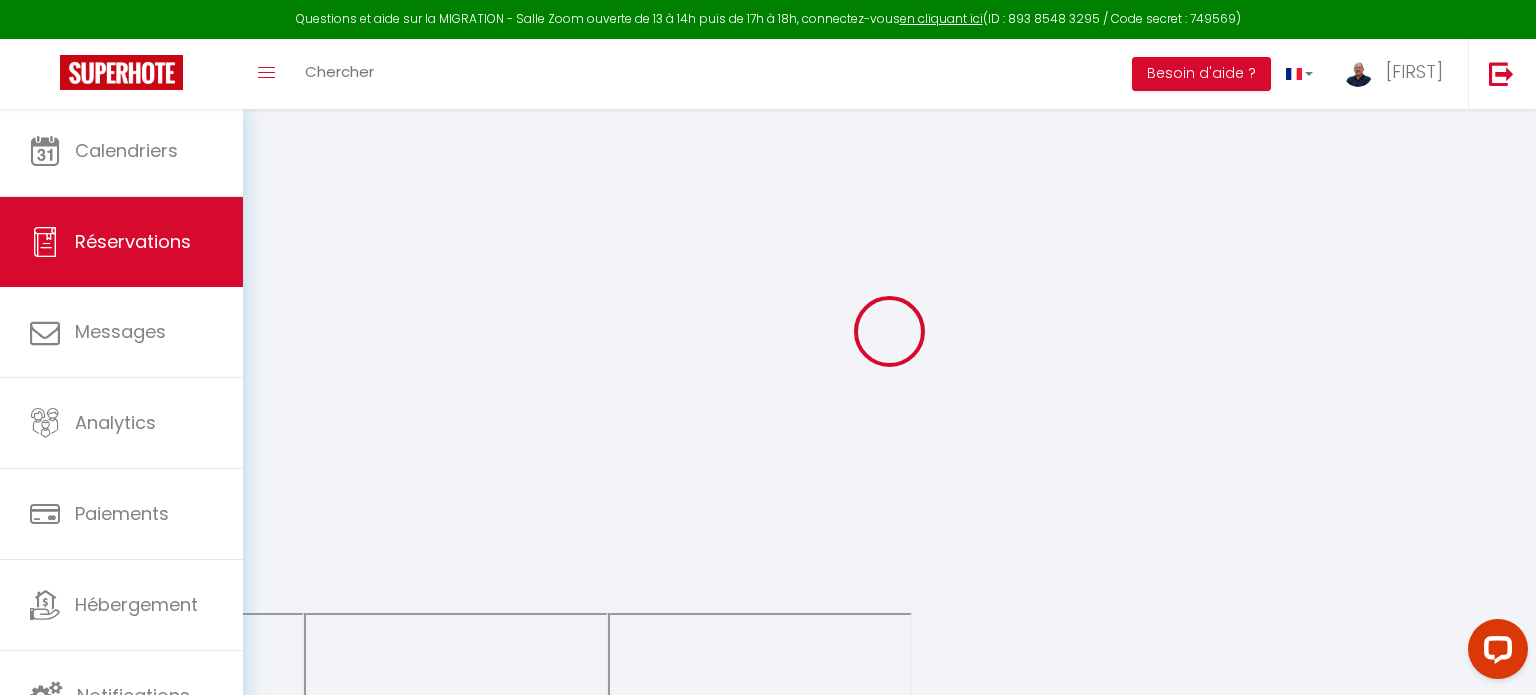select 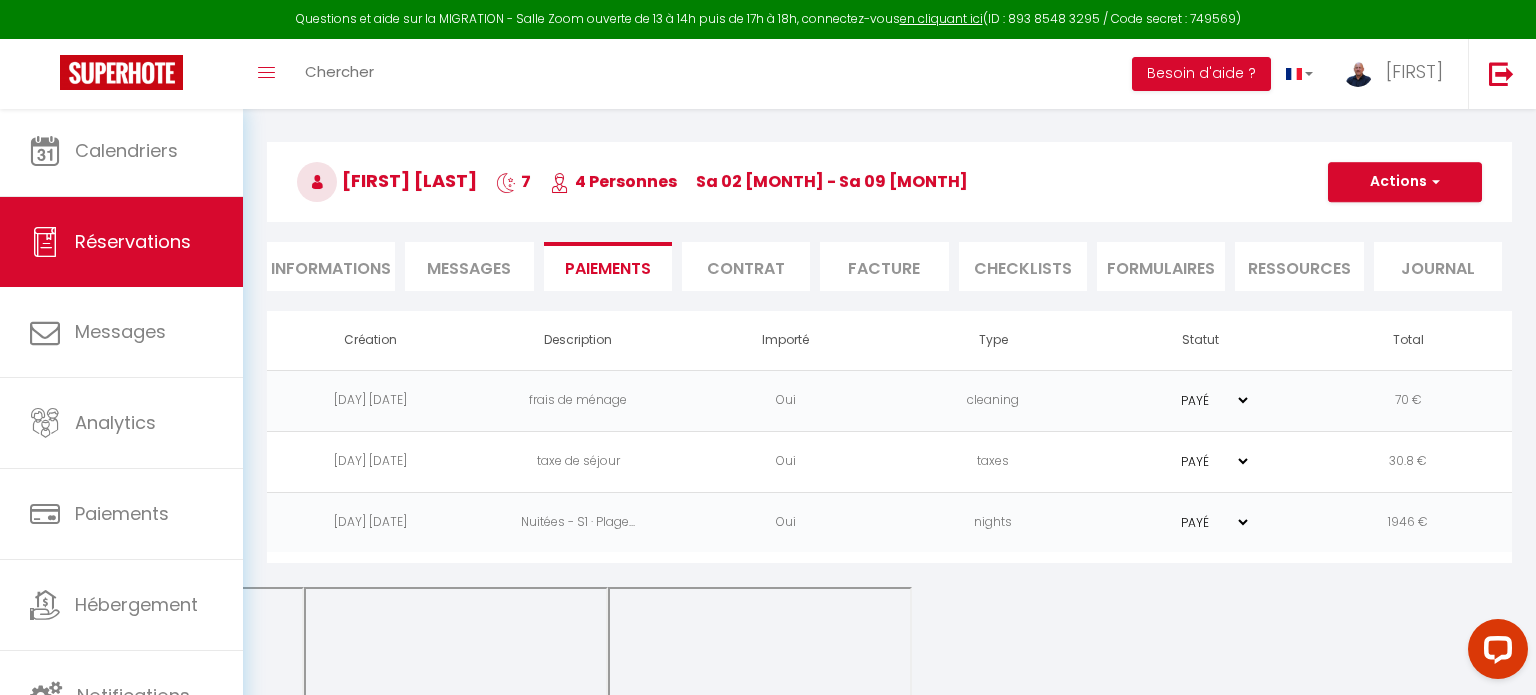 click on "Oui" at bounding box center (786, 461) 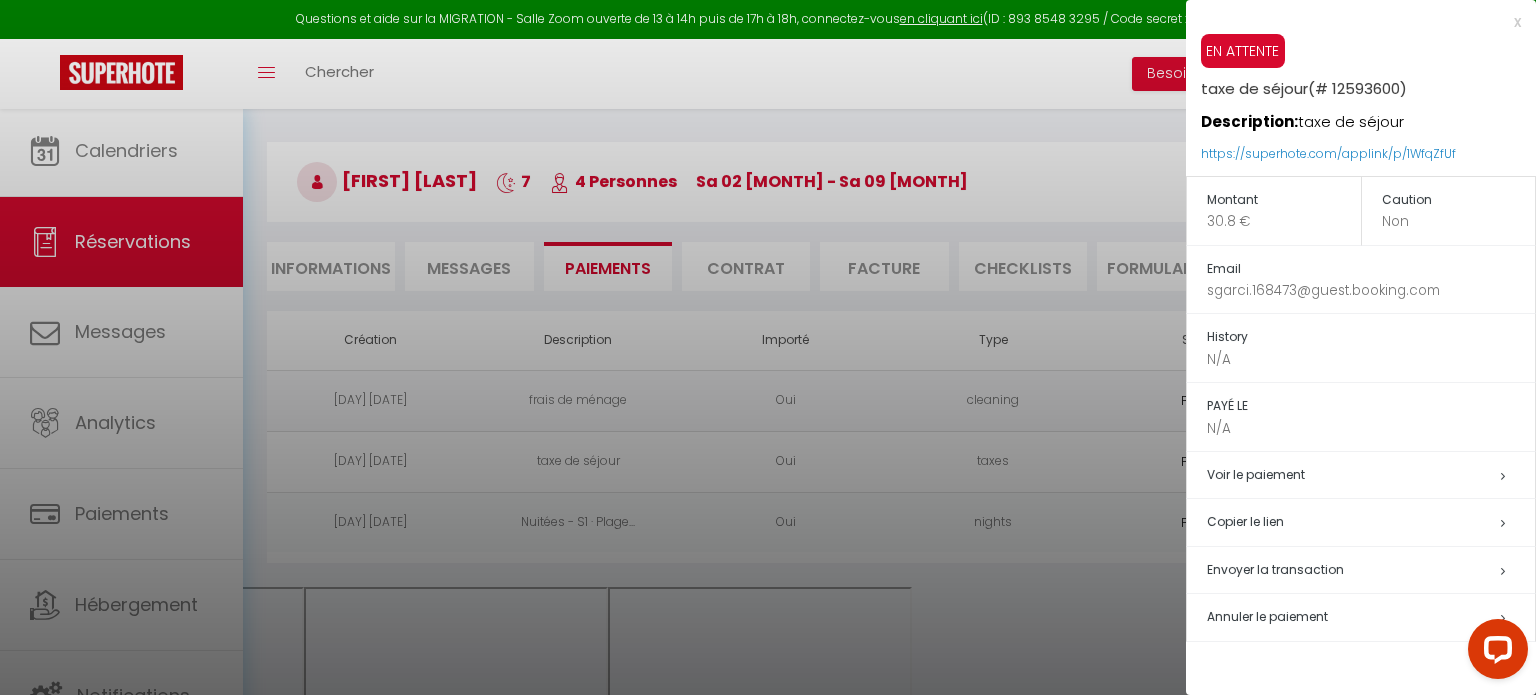 click on "Voir le paiement" at bounding box center [1361, 475] 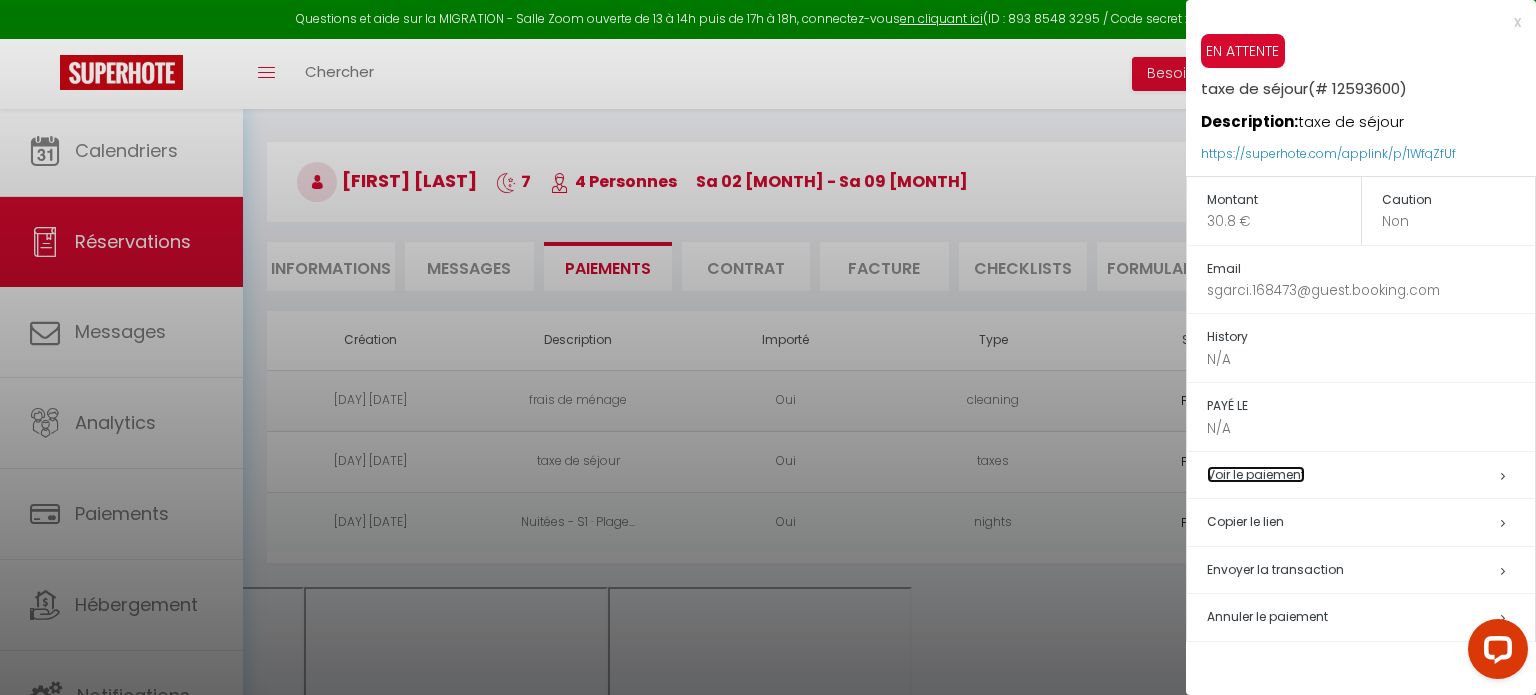 click on "Voir le paiement" at bounding box center [1256, 474] 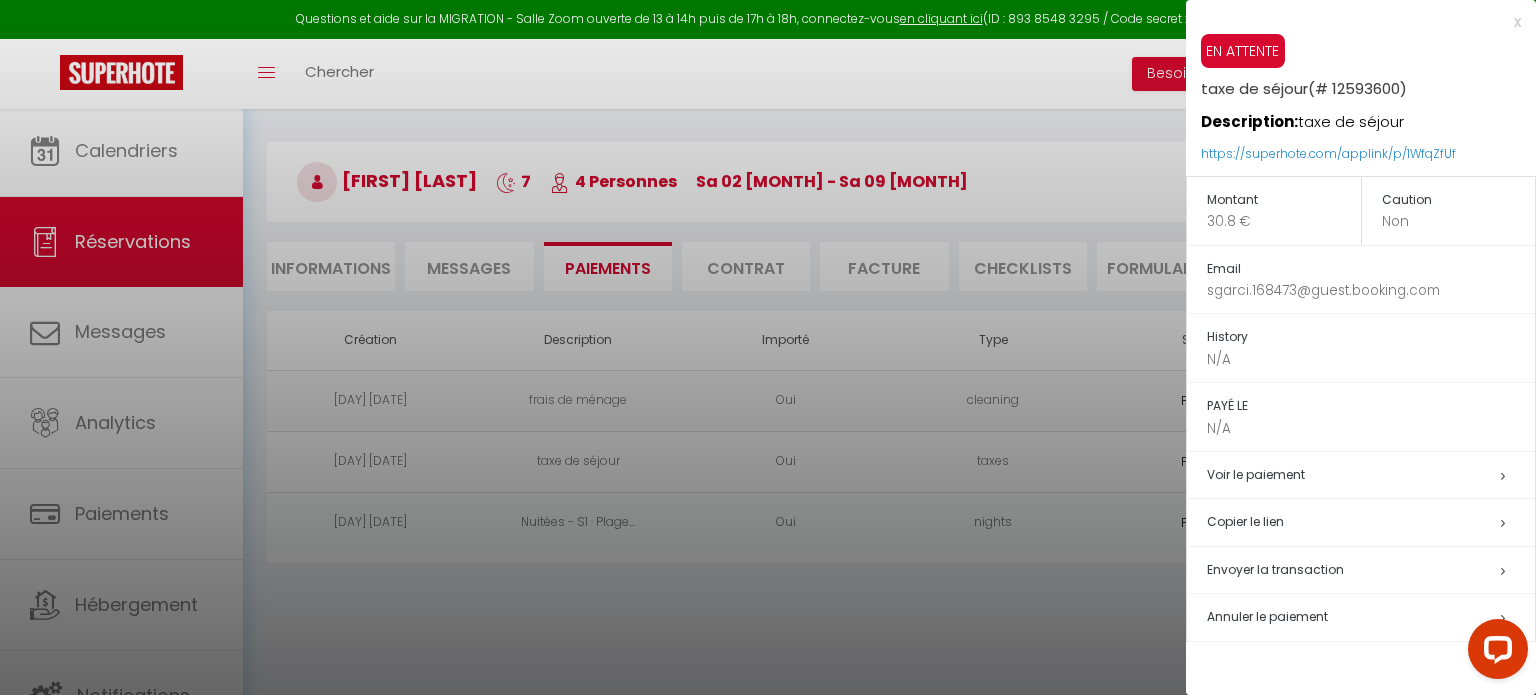 click at bounding box center (768, 347) 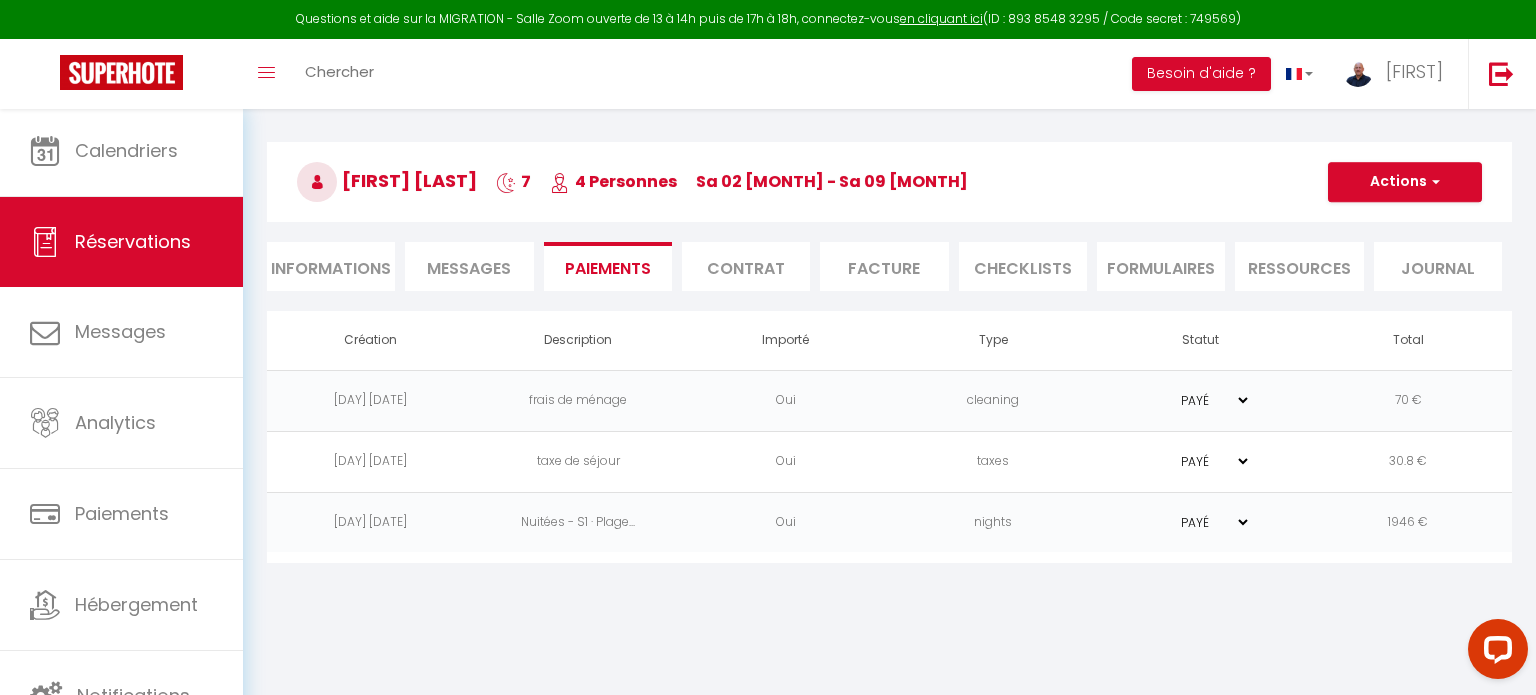 click on "PAYÉ   EN ATTENTE" at bounding box center [1201, 461] 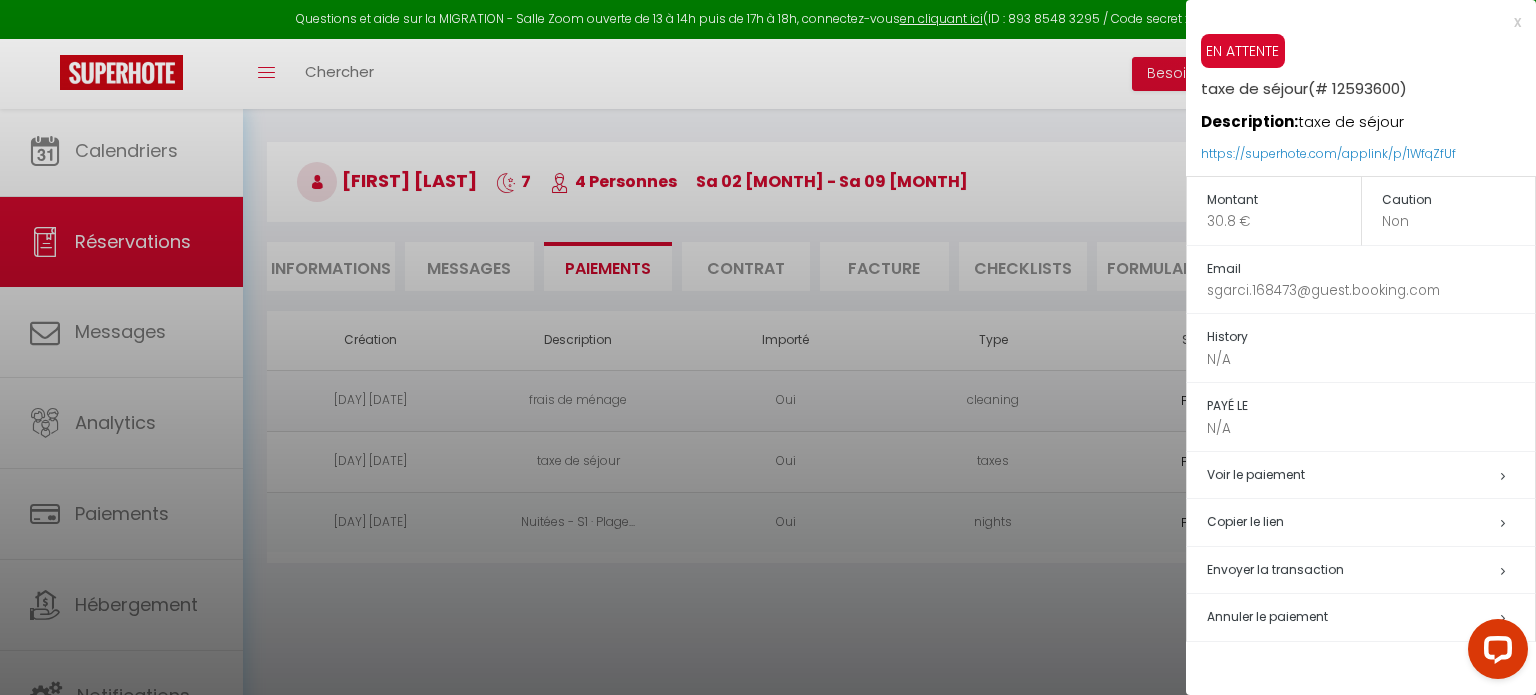 click on "Annuler le paiement" at bounding box center (1267, 616) 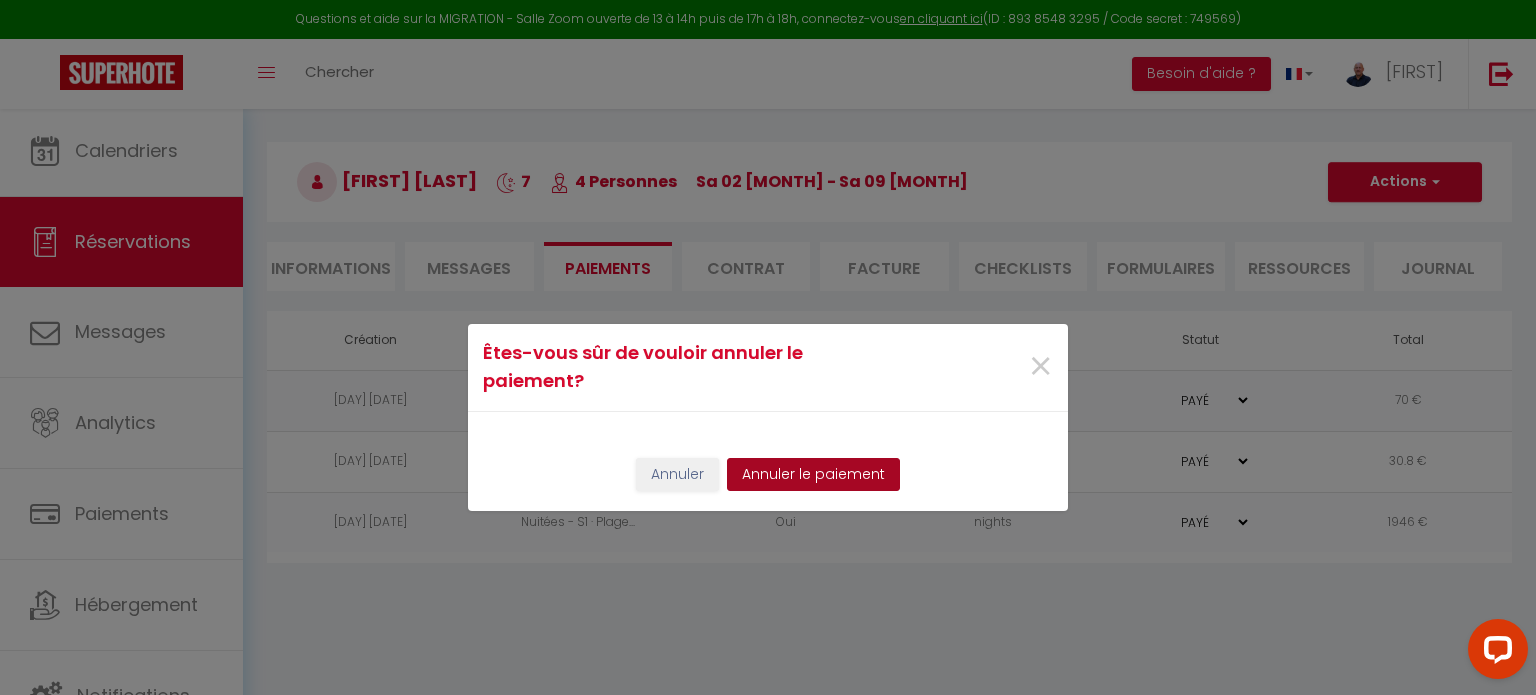 click on "Annuler le paiement" at bounding box center (813, 475) 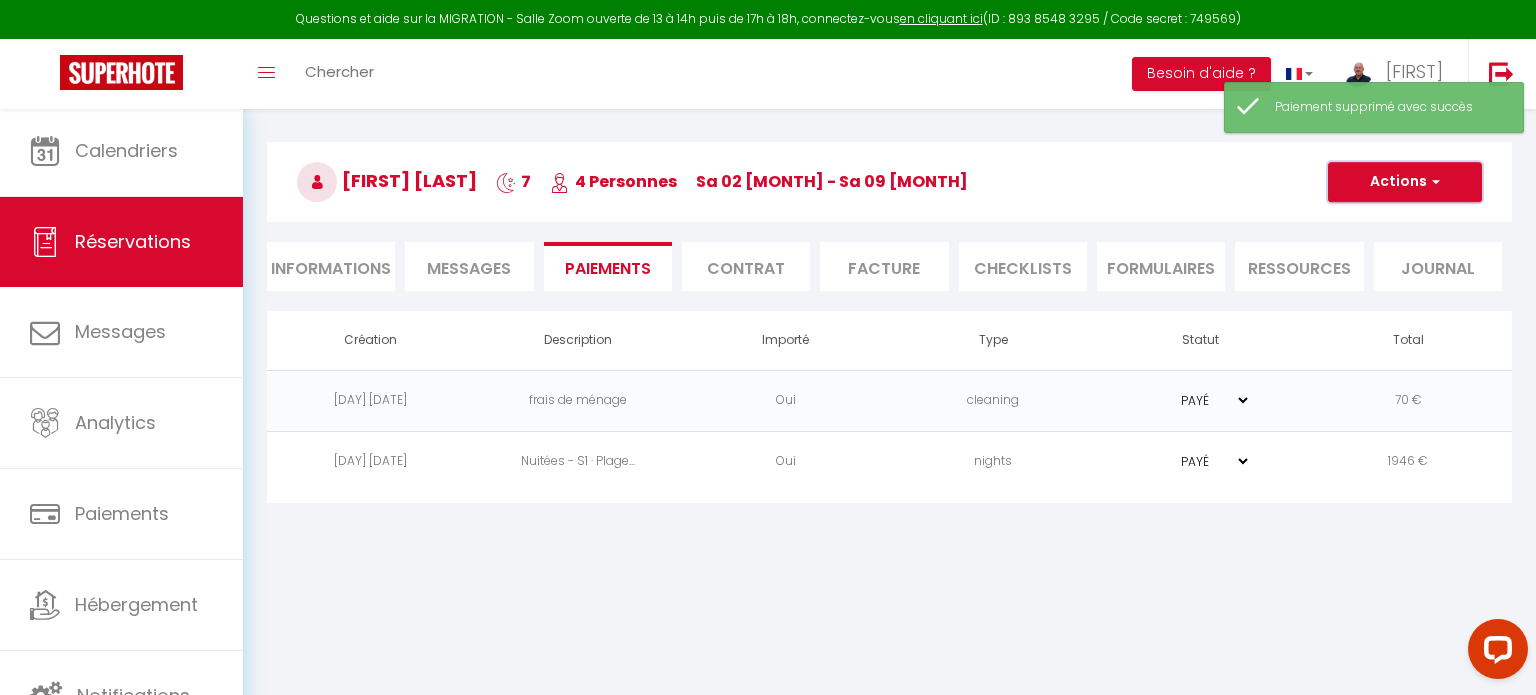 click on "Actions" at bounding box center [1405, 182] 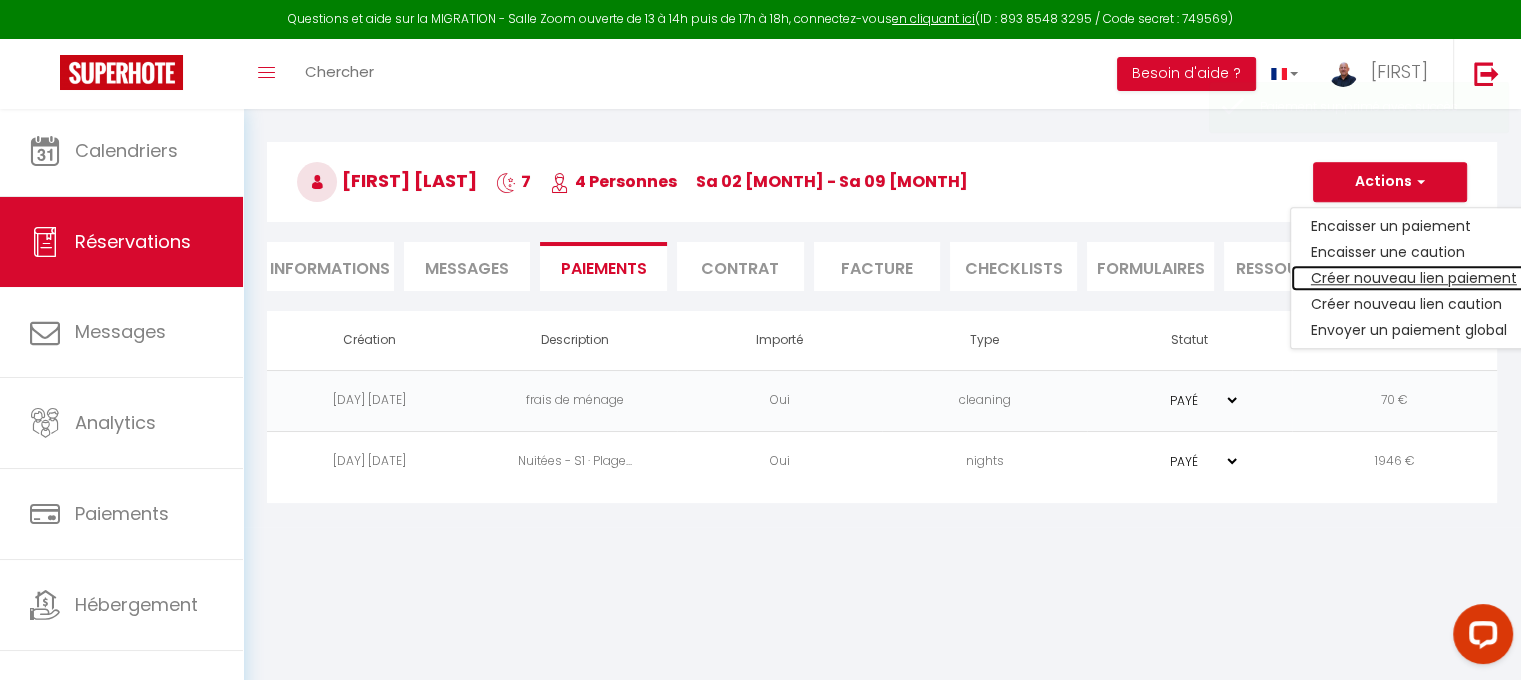 click on "Créer nouveau lien paiement" at bounding box center [1414, 278] 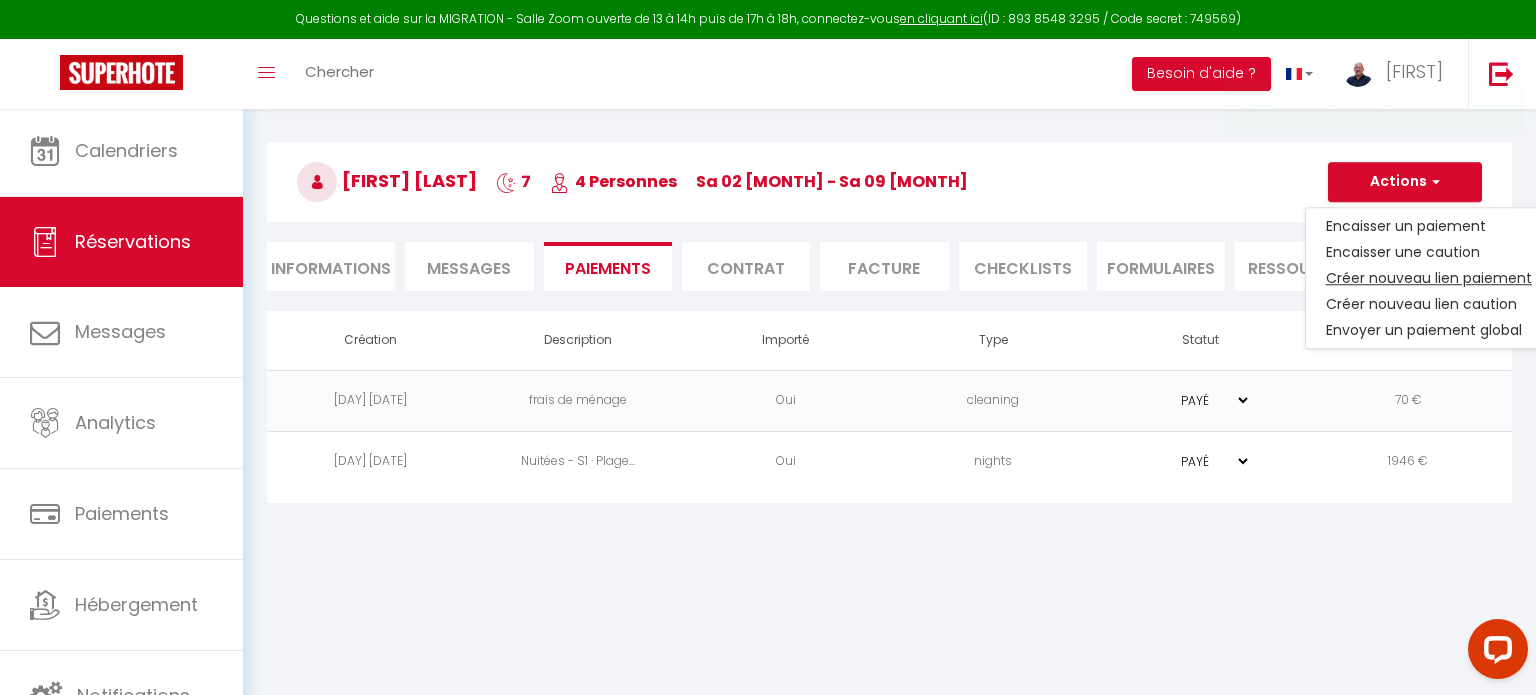 select on "nights" 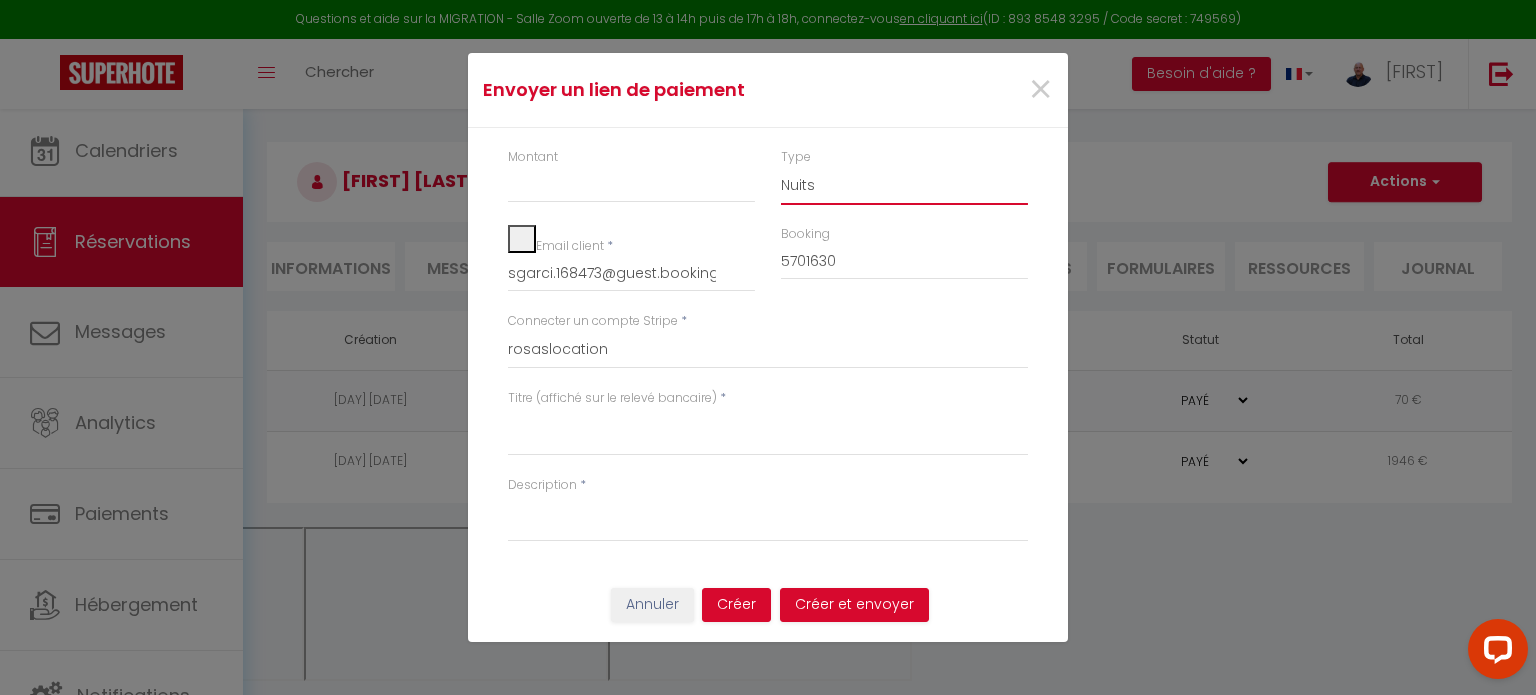 click on "Nuits   Frais de ménage   Taxe de séjour   Autre" at bounding box center (904, 186) 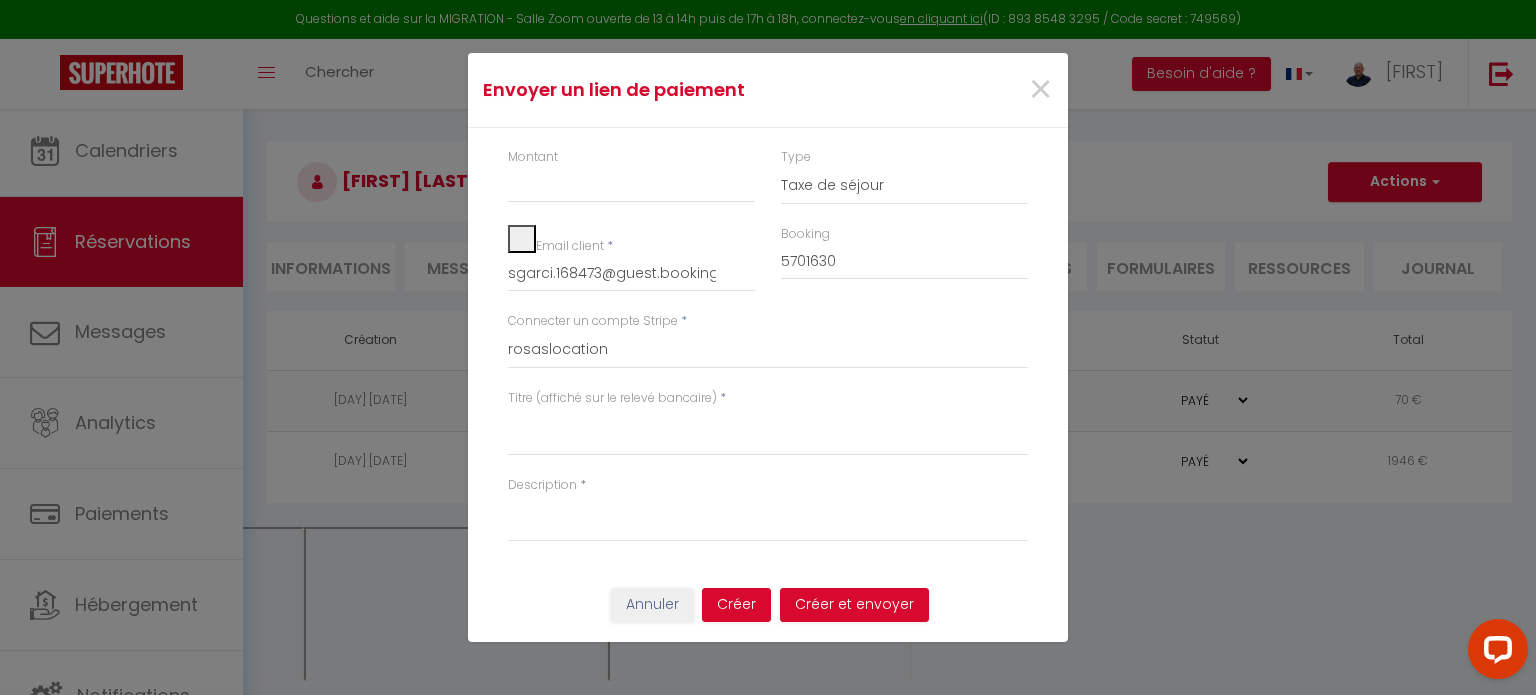 click on "Envoyer un lien de paiement   ×         Montant     Type   Nuits   Frais de ménage   Taxe de séjour   Autre     Email client   *   sgarci.168473@[EMAIL]   Booking   5701630
Connecter un compte Stripe
*   rosaslocation   Titre (affiché sur le relevé bancaire)   *     Description   *       Annuler
Créer   Créer et envoyer" at bounding box center (768, 347) 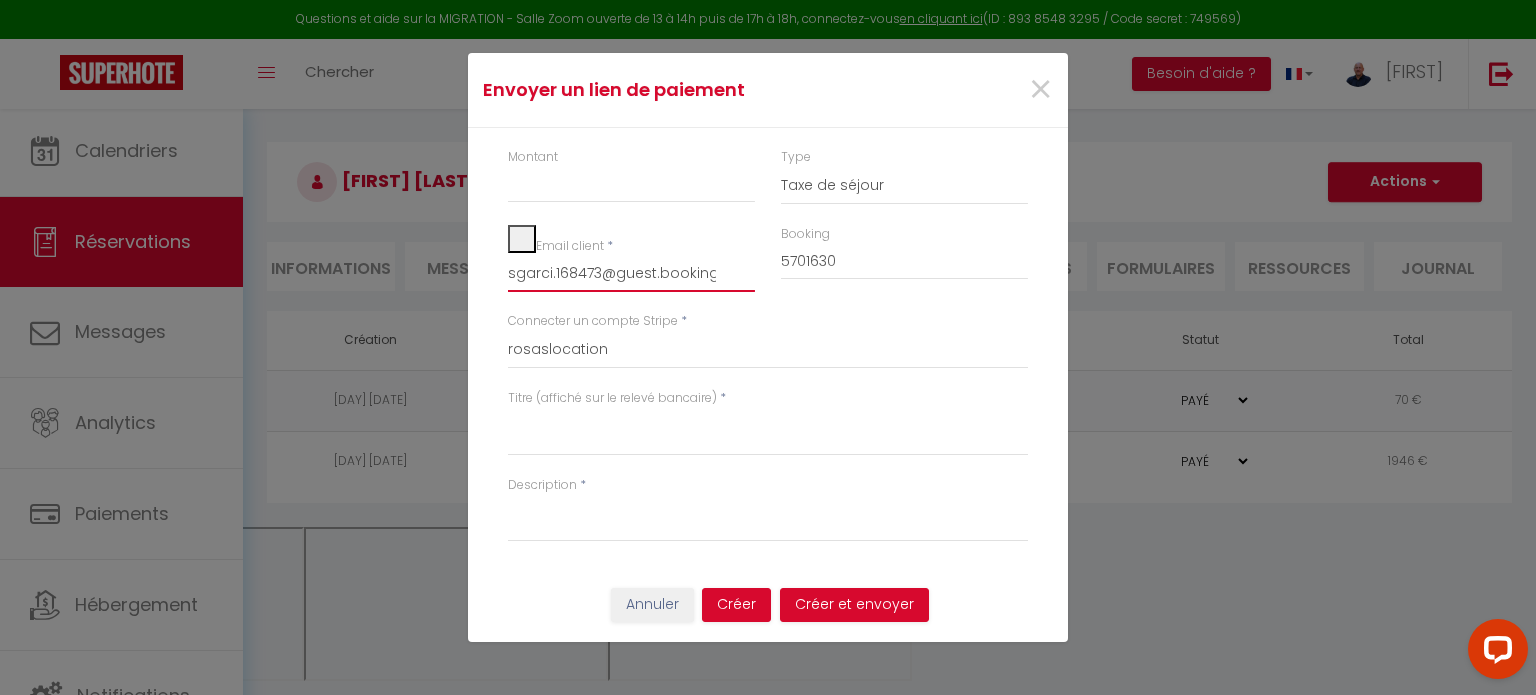 click on "sgarci.168473@guest.booking.com" at bounding box center [631, 274] 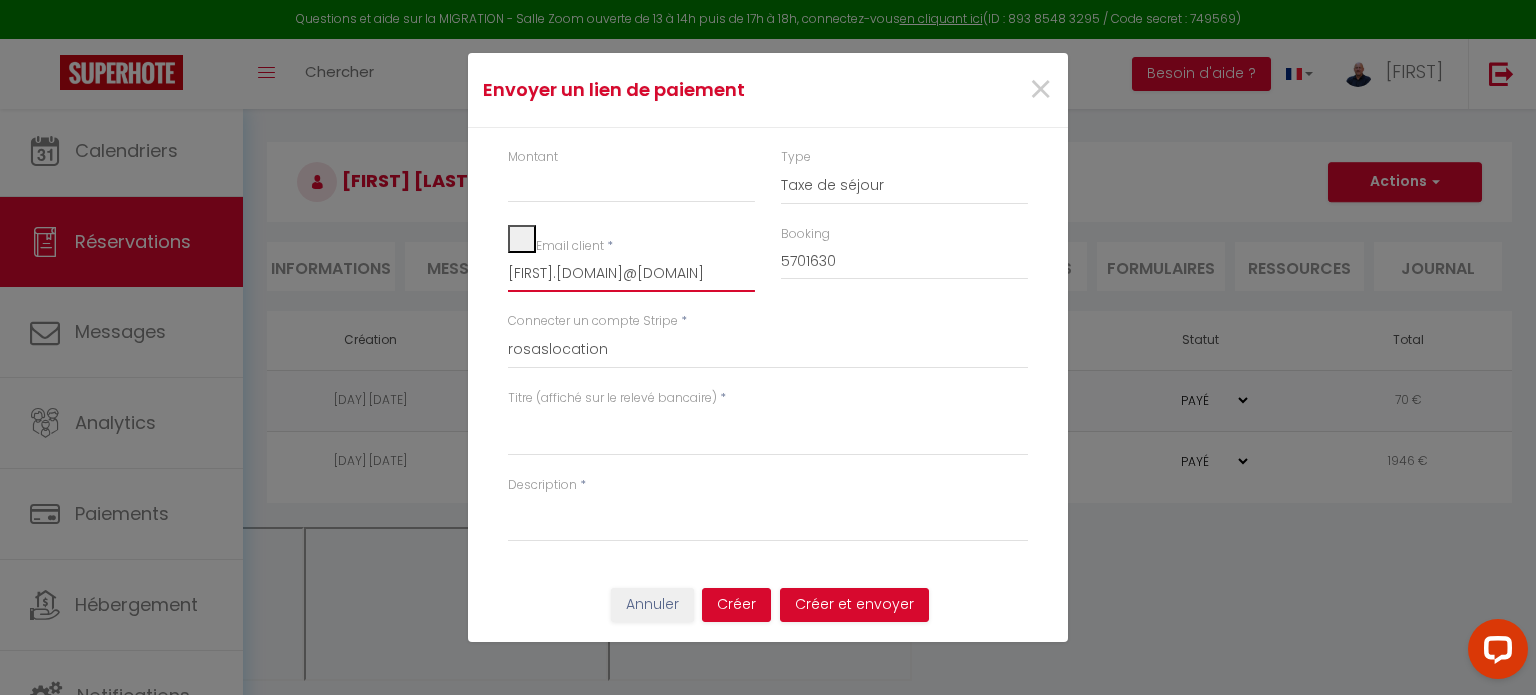 scroll, scrollTop: 0, scrollLeft: 40, axis: horizontal 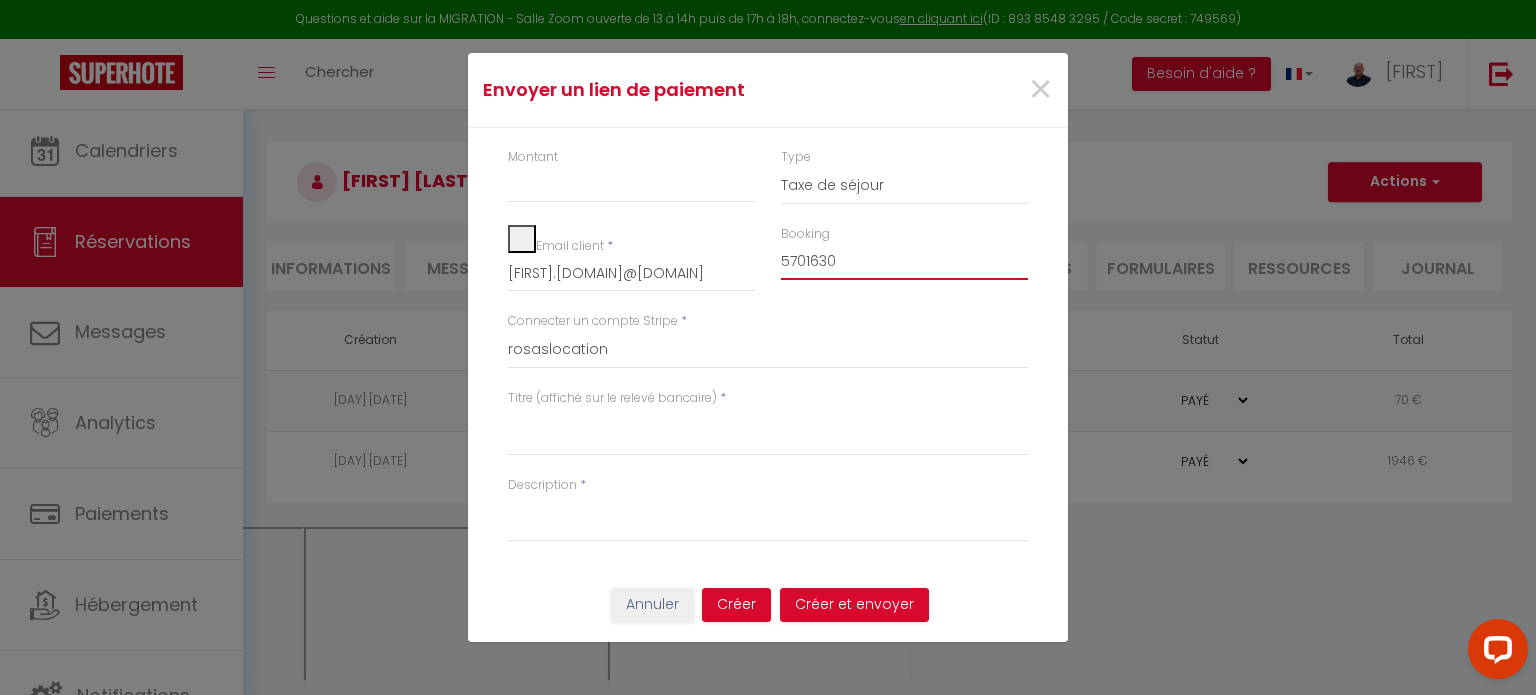 click on "5701630" at bounding box center [904, 262] 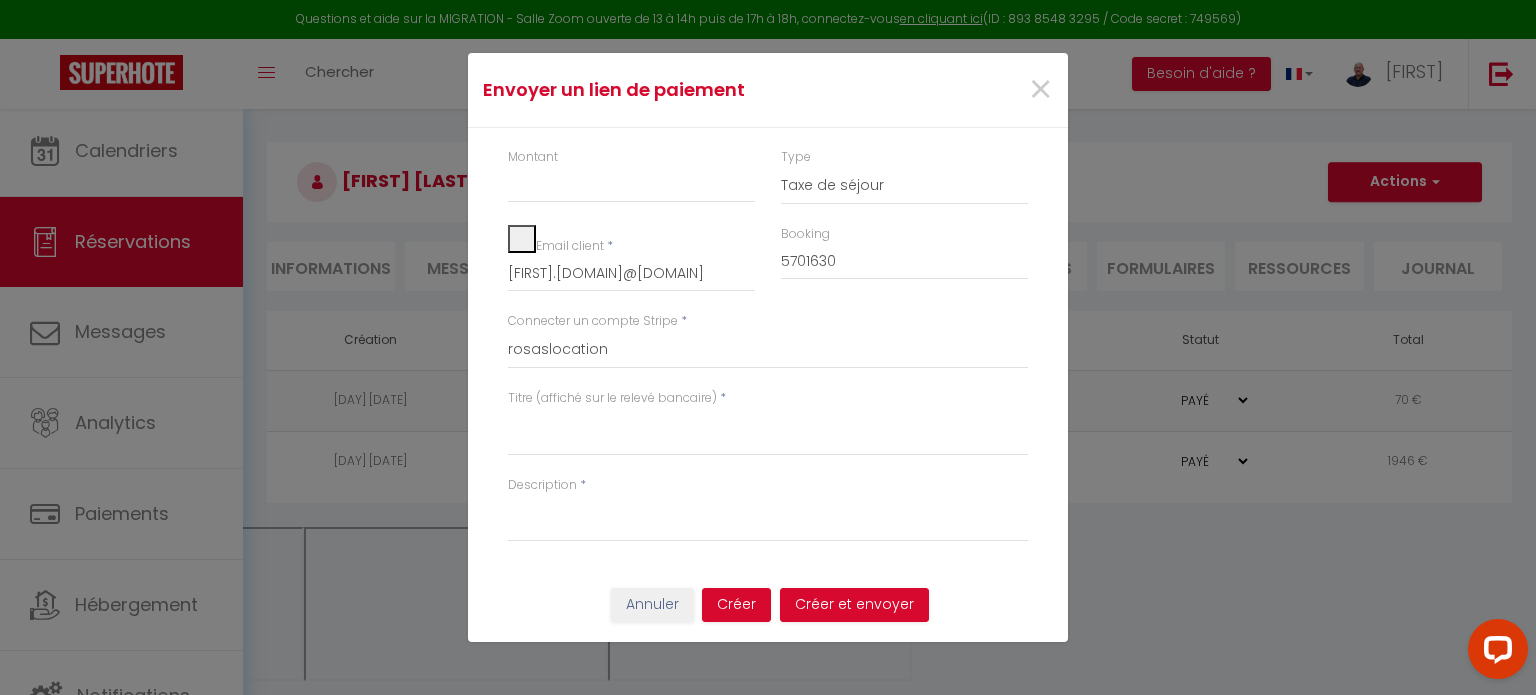 click on "Booking" at bounding box center [805, 234] 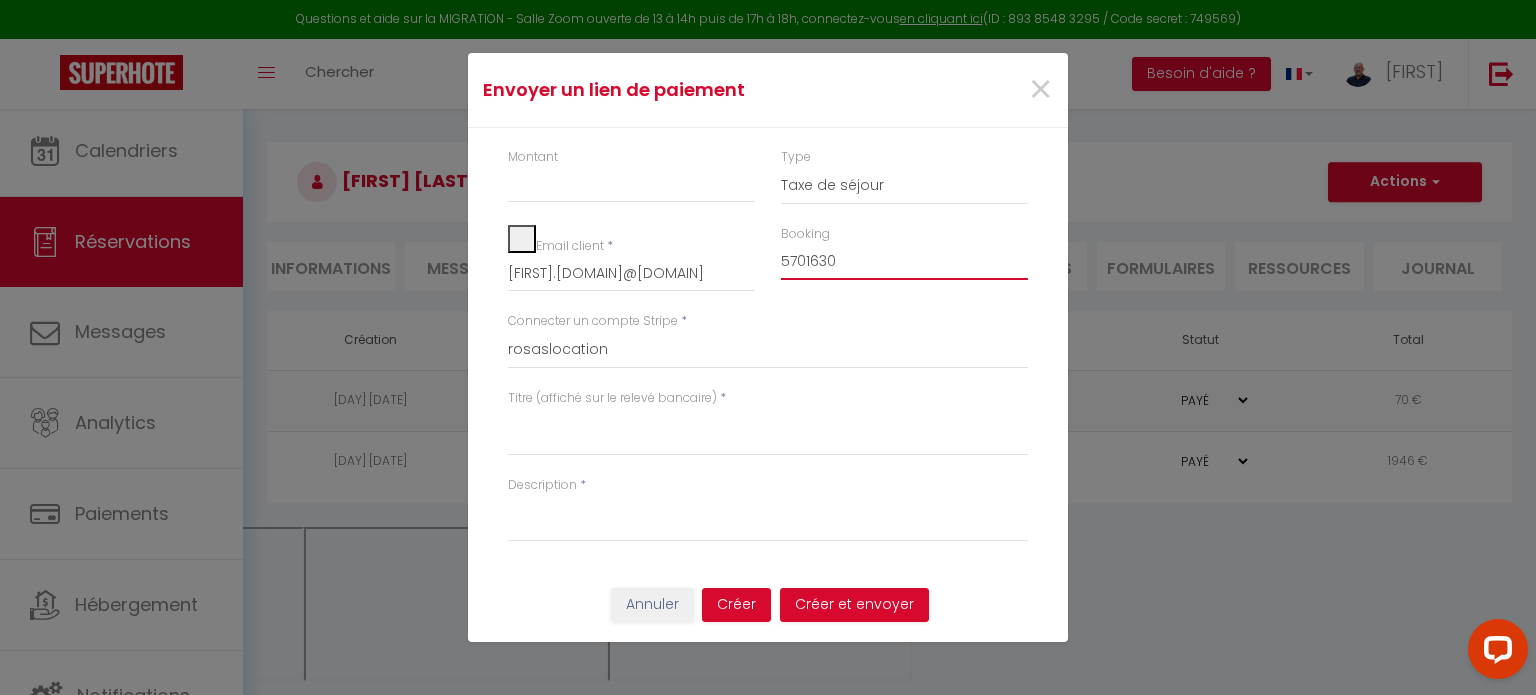 click on "5701630" at bounding box center [904, 262] 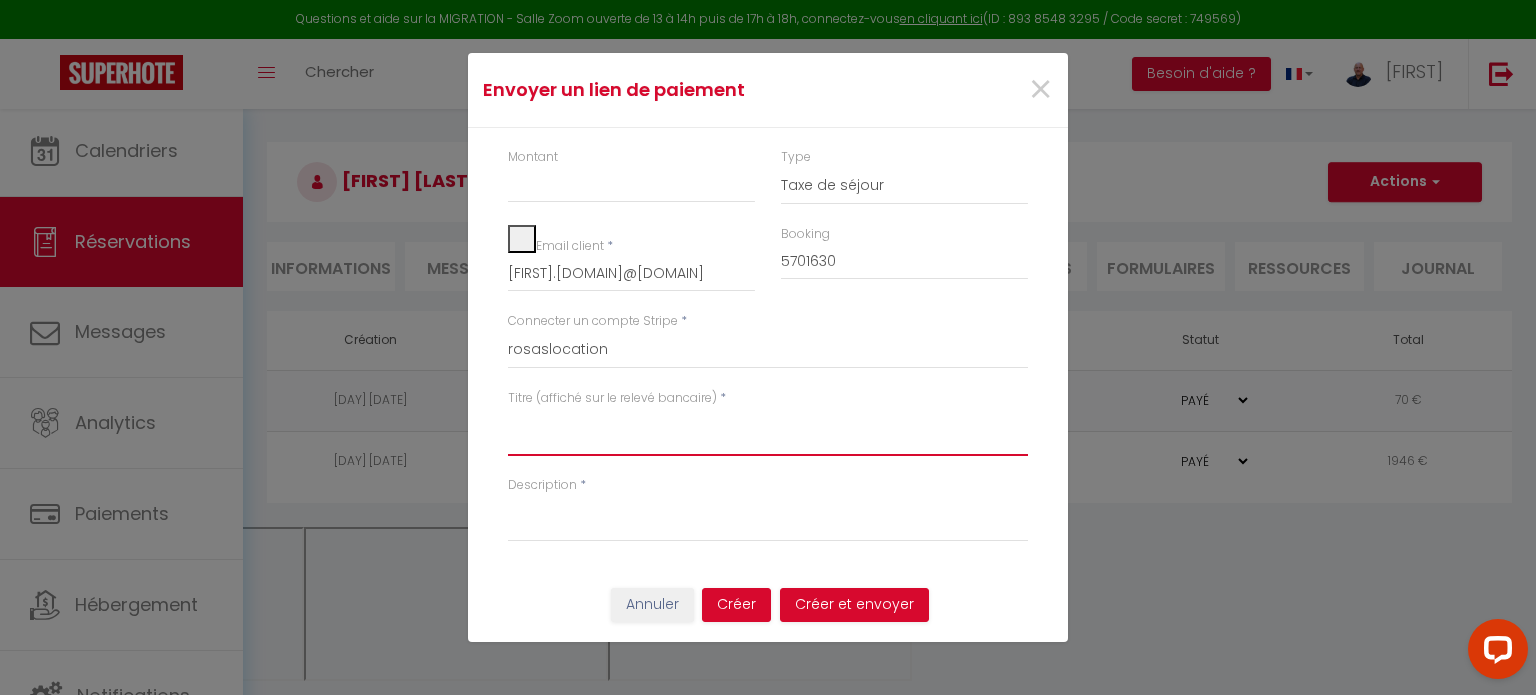 click on "Titre (affiché sur le relevé bancaire)" at bounding box center [768, 432] 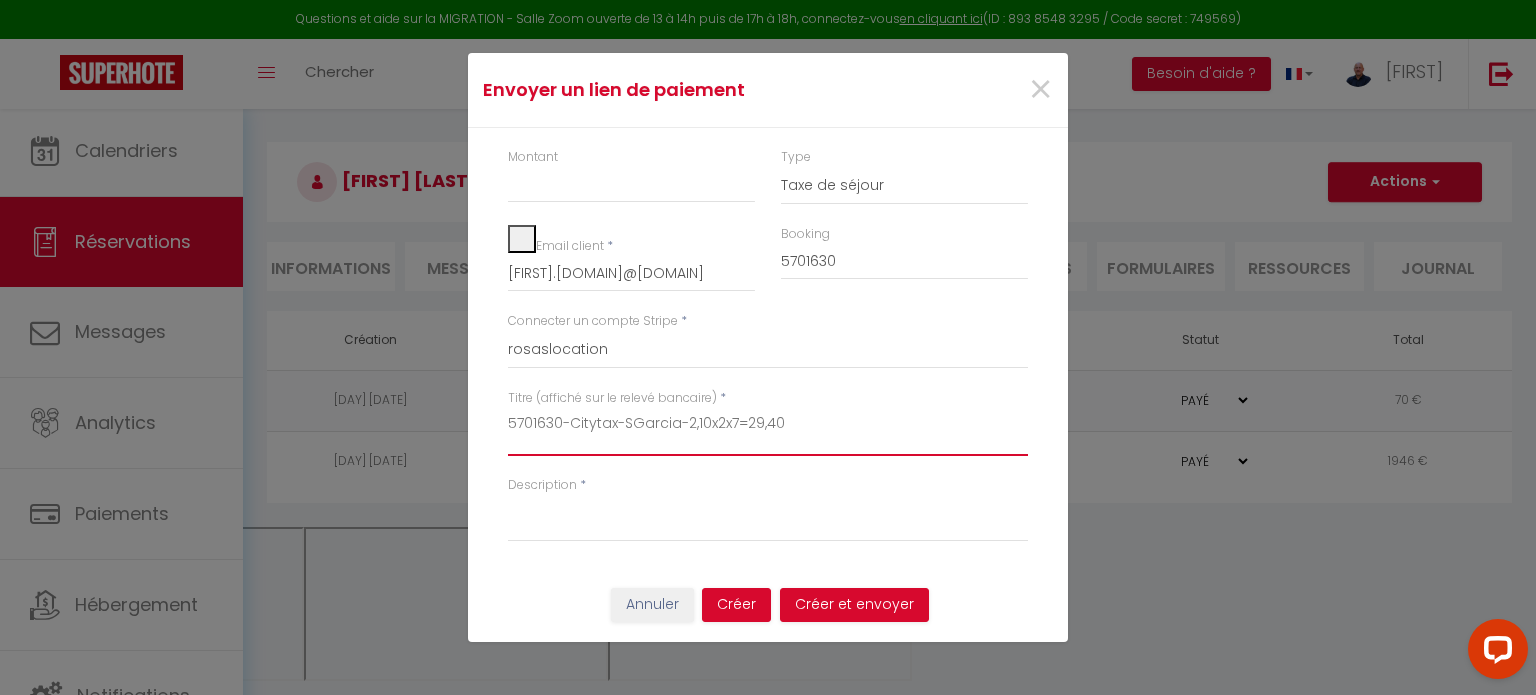 type on "5701630-Citytax-SGarcia-2,10x2x7=29,40" 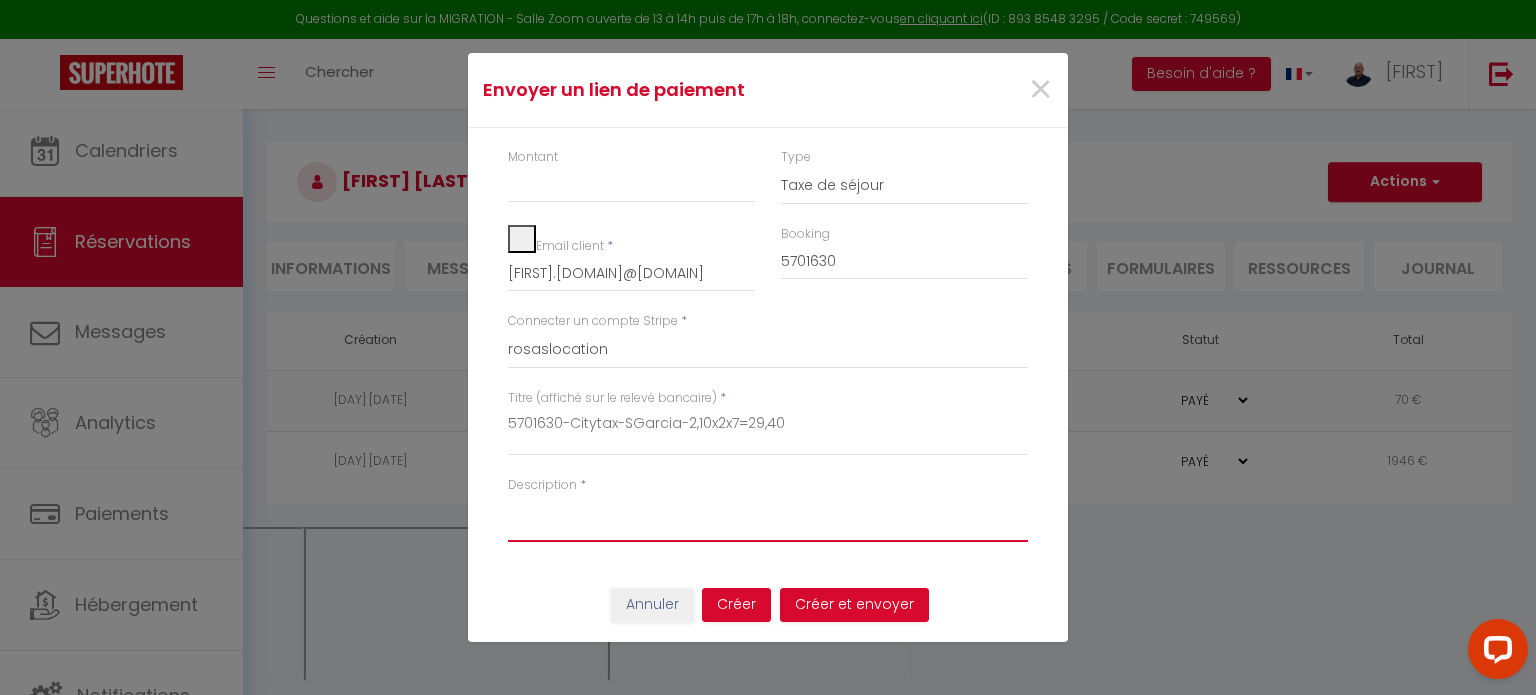 click on "Description" at bounding box center (768, 518) 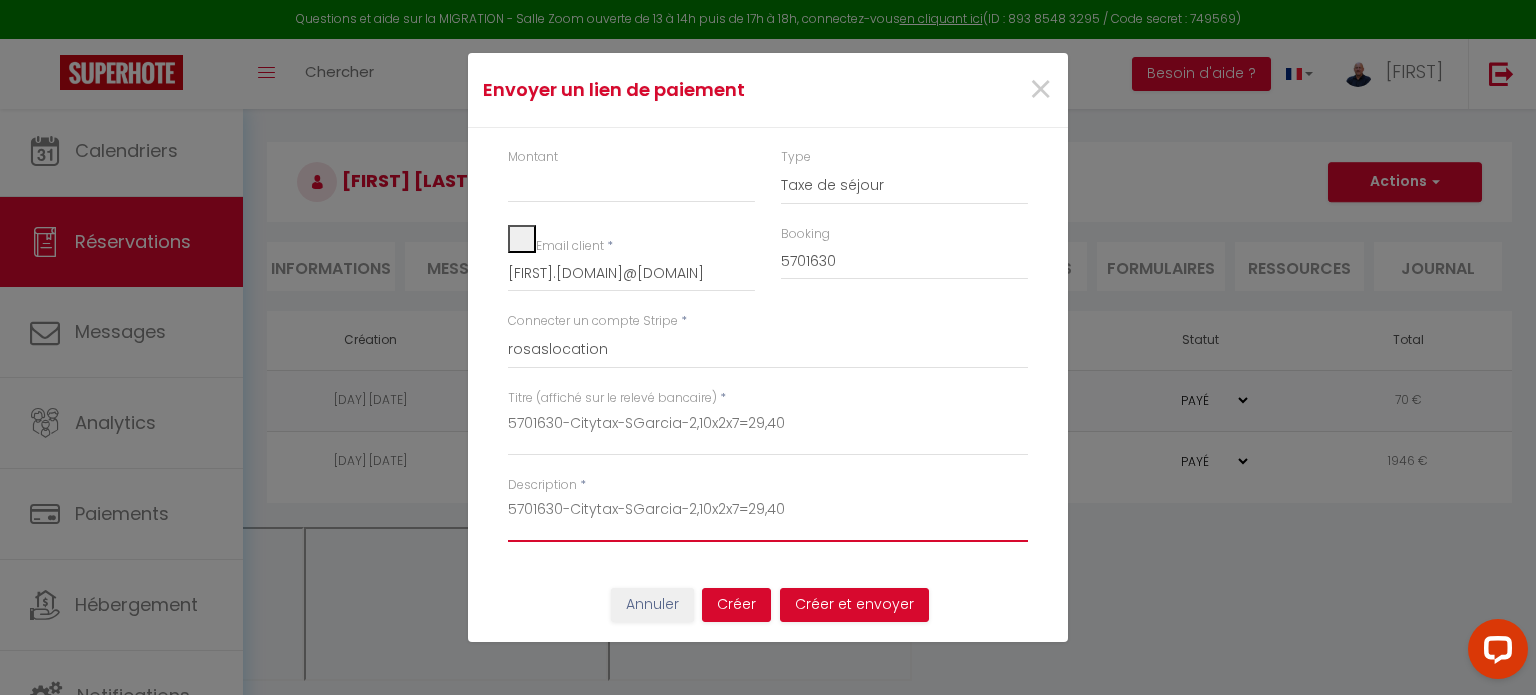 type on "5701630-Citytax-SGarcia-2,10x2x7=29,40" 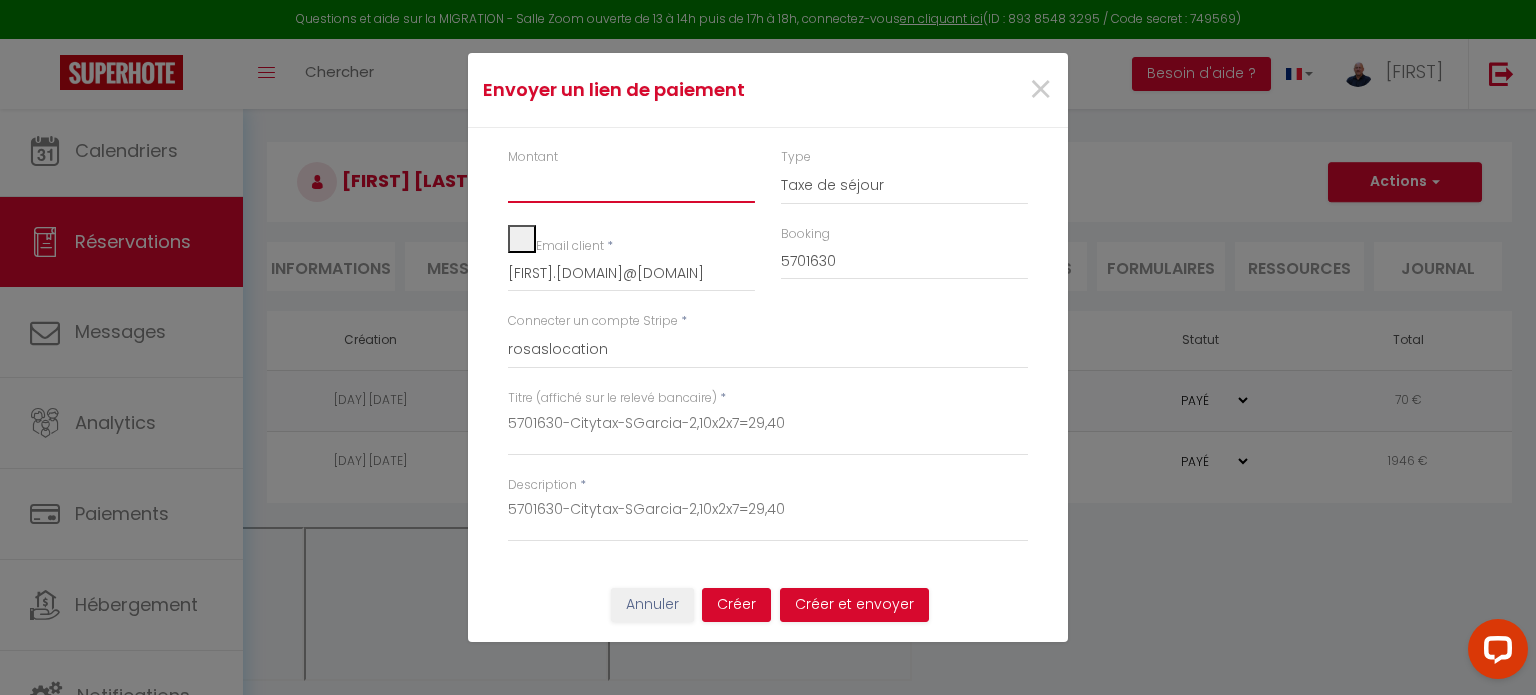 click on "Montant" at bounding box center (631, 185) 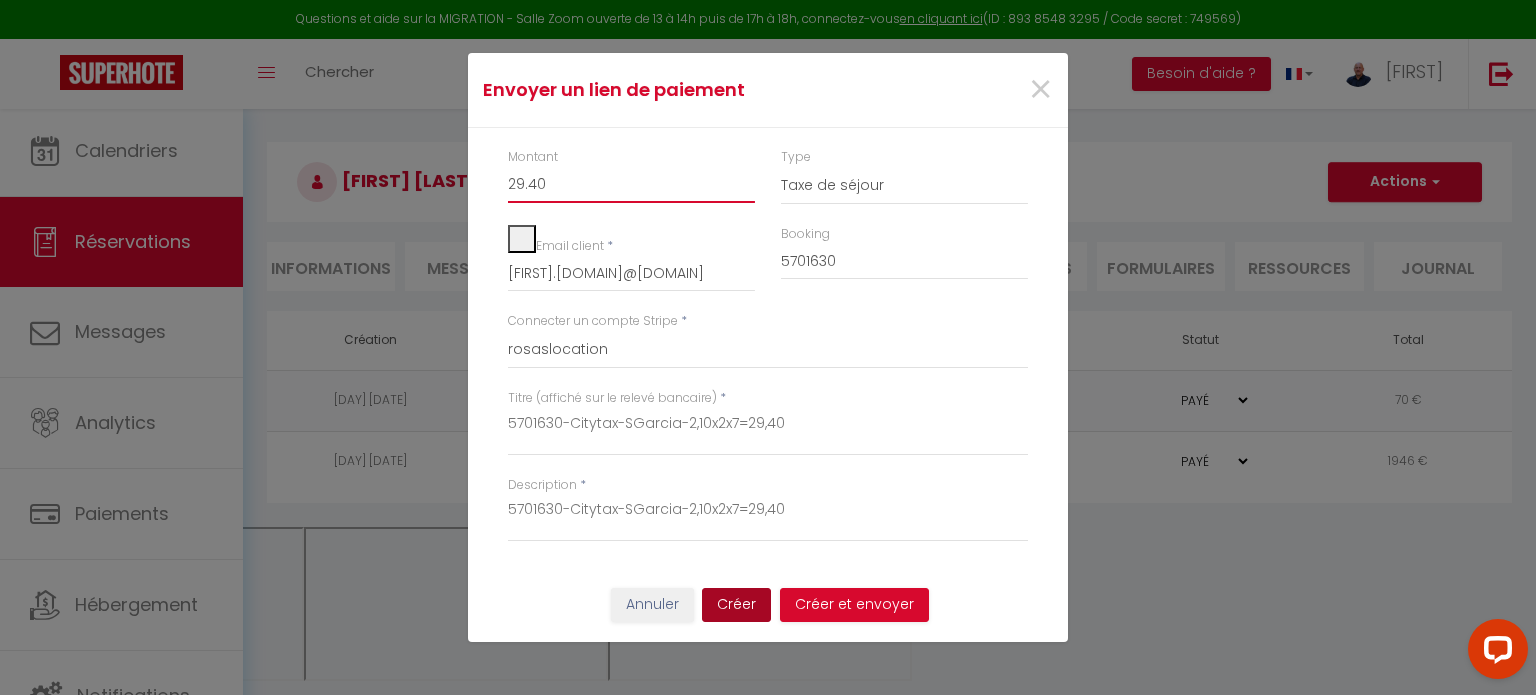 type on "29.40" 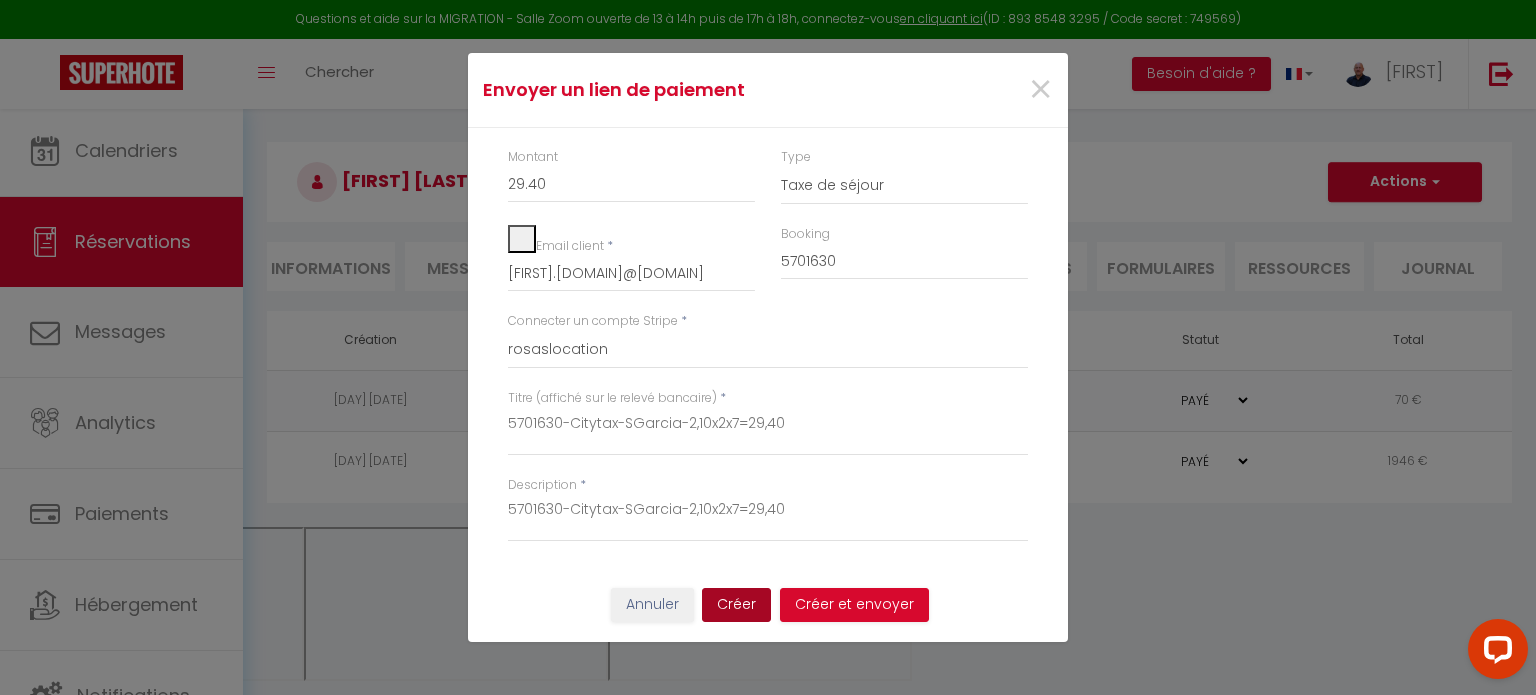 click on "Créer" at bounding box center [736, 605] 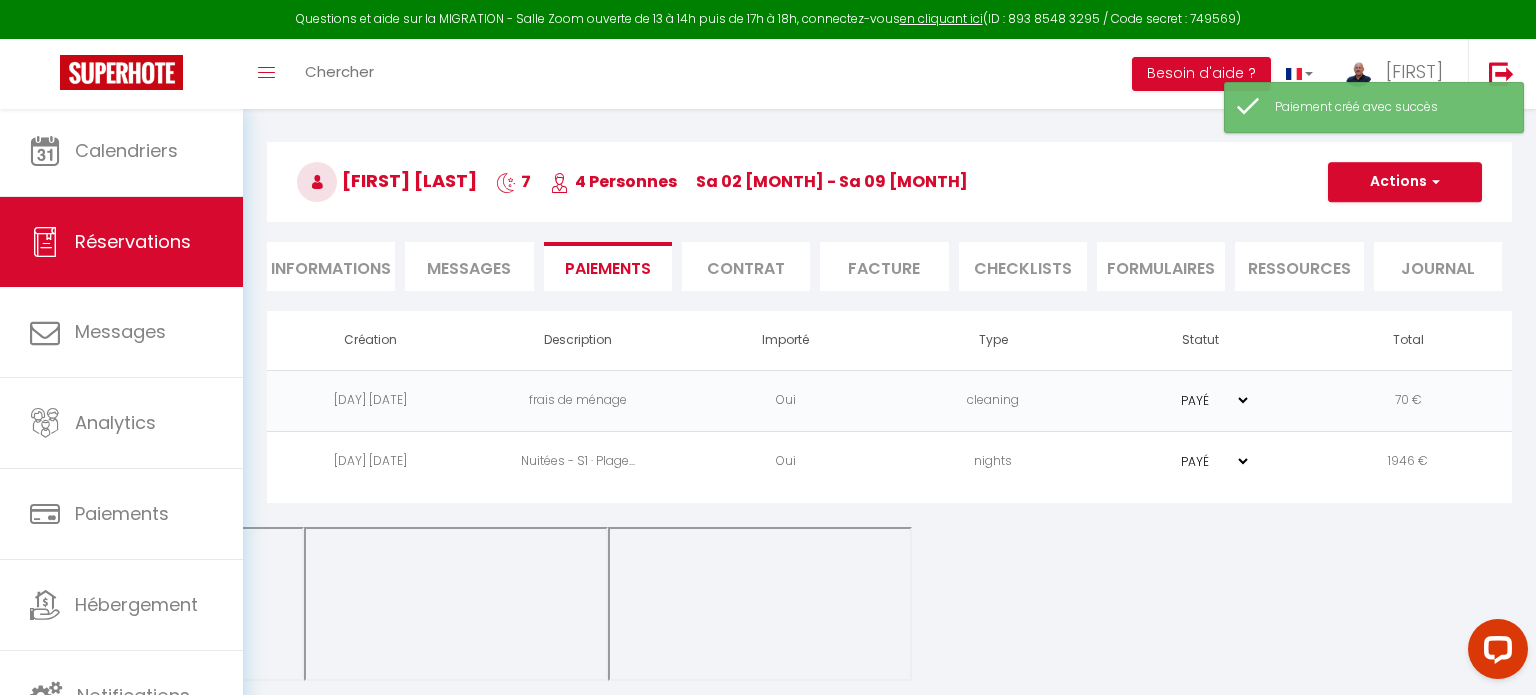 select on "0" 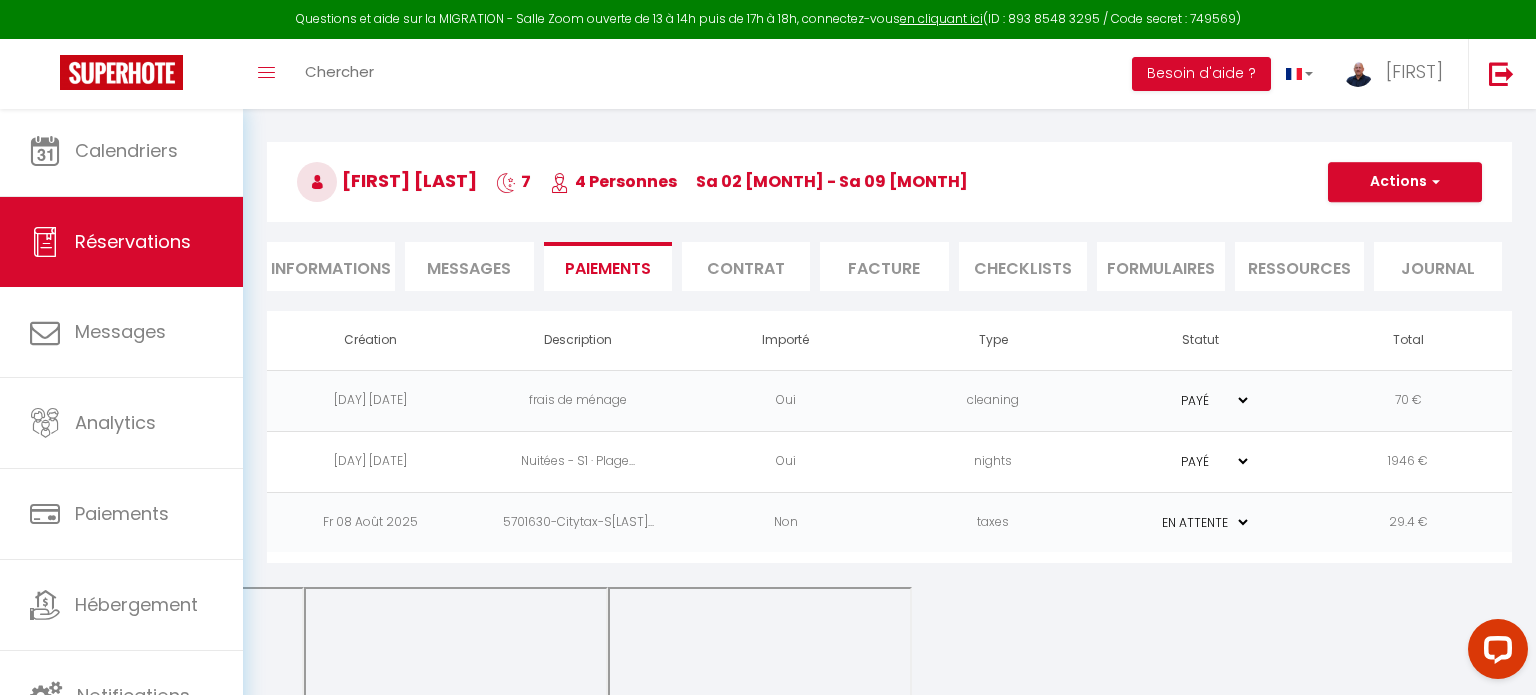 click on "taxes" at bounding box center (994, 522) 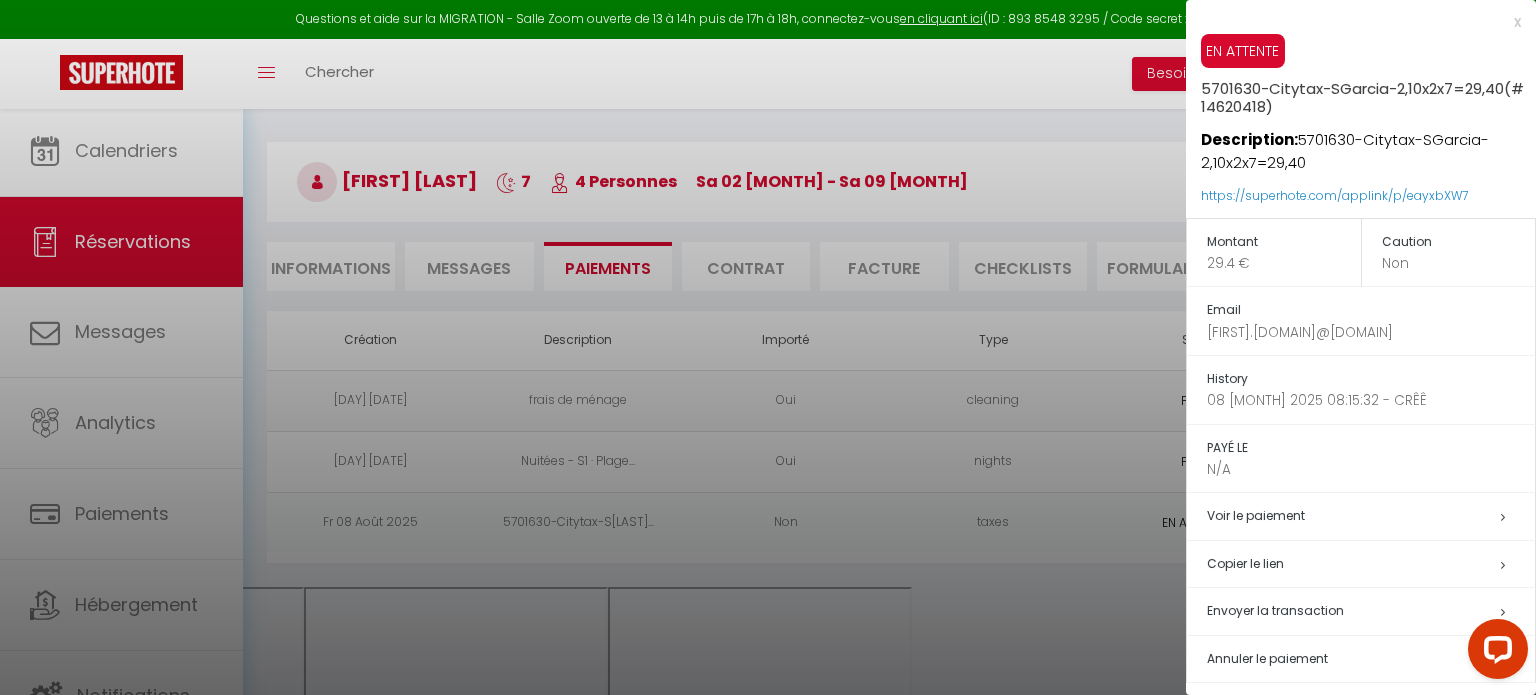 click on "Copier le lien" at bounding box center (1371, 564) 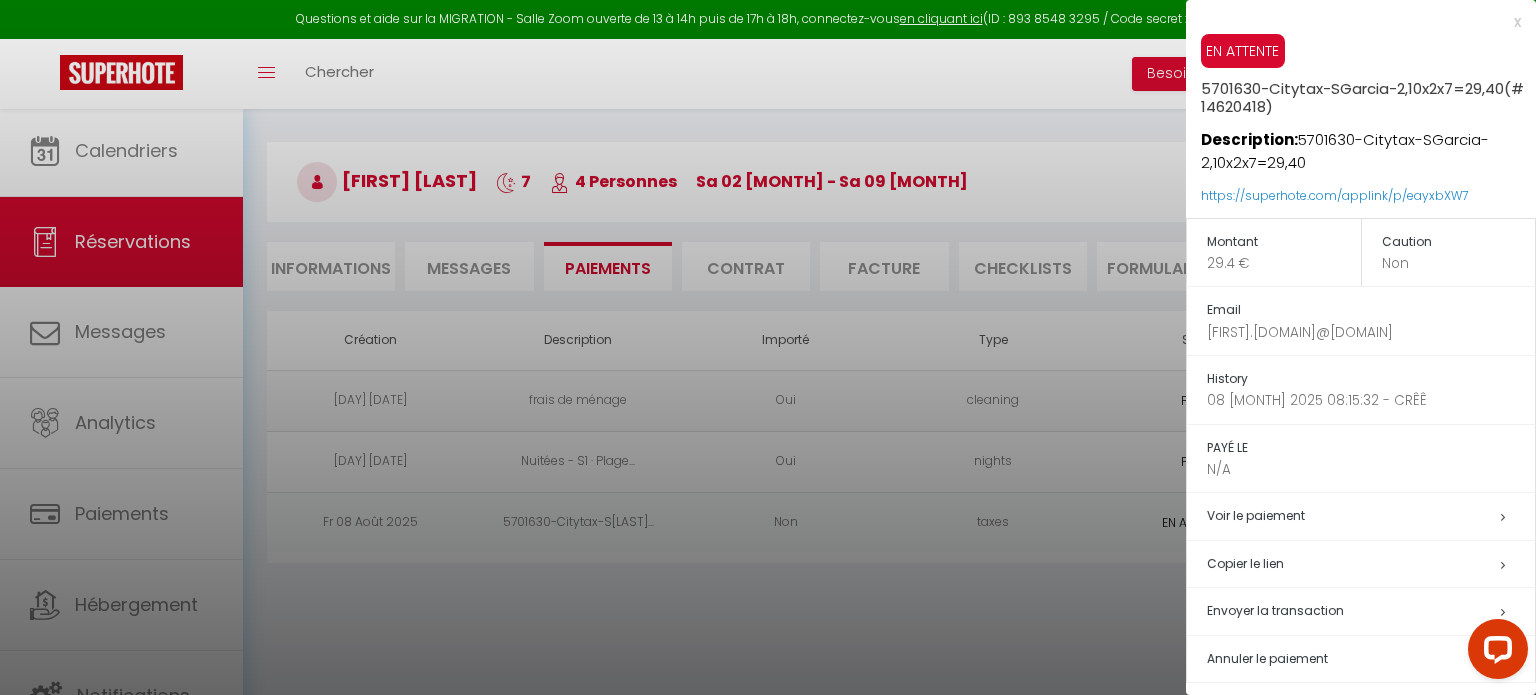 click at bounding box center [768, 347] 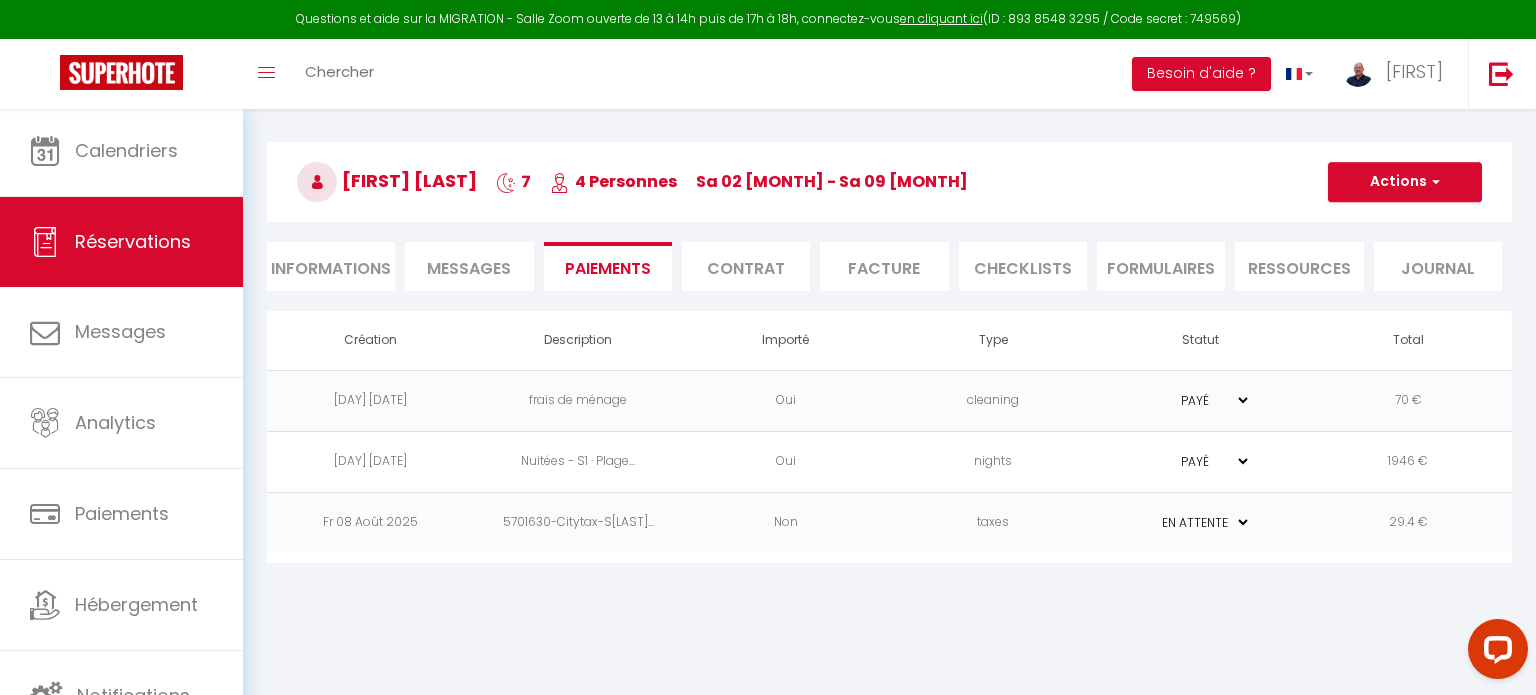 click on "Messages" at bounding box center [469, 266] 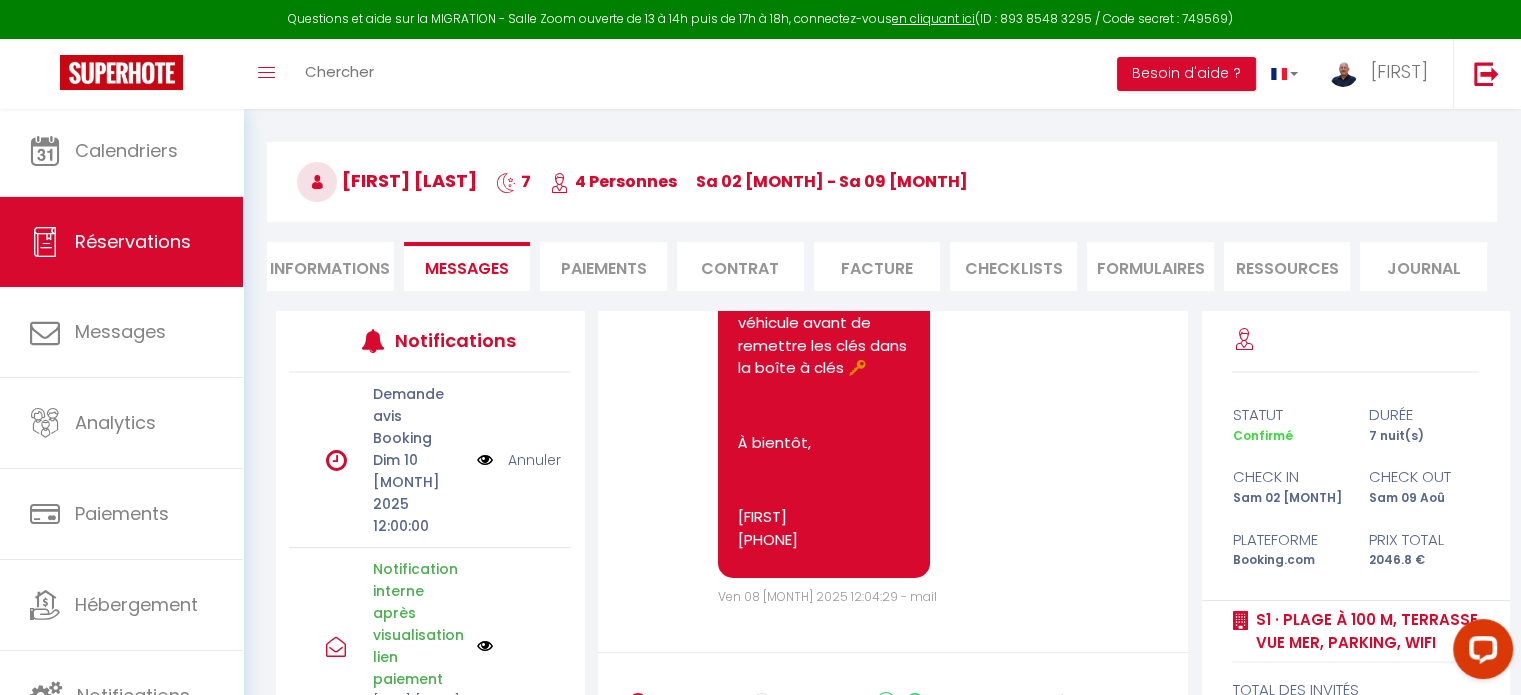 scroll, scrollTop: 15098, scrollLeft: 0, axis: vertical 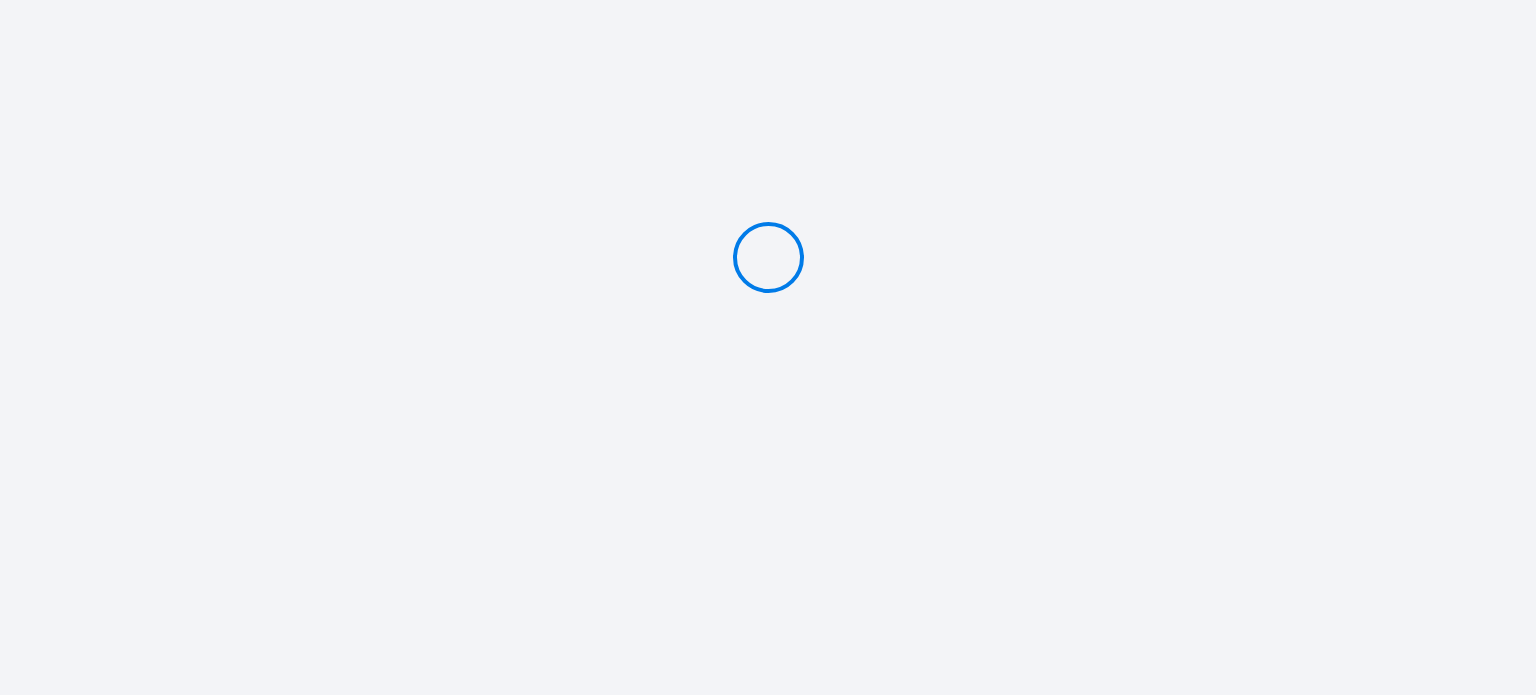 type on "PAYER 30.8 €" 